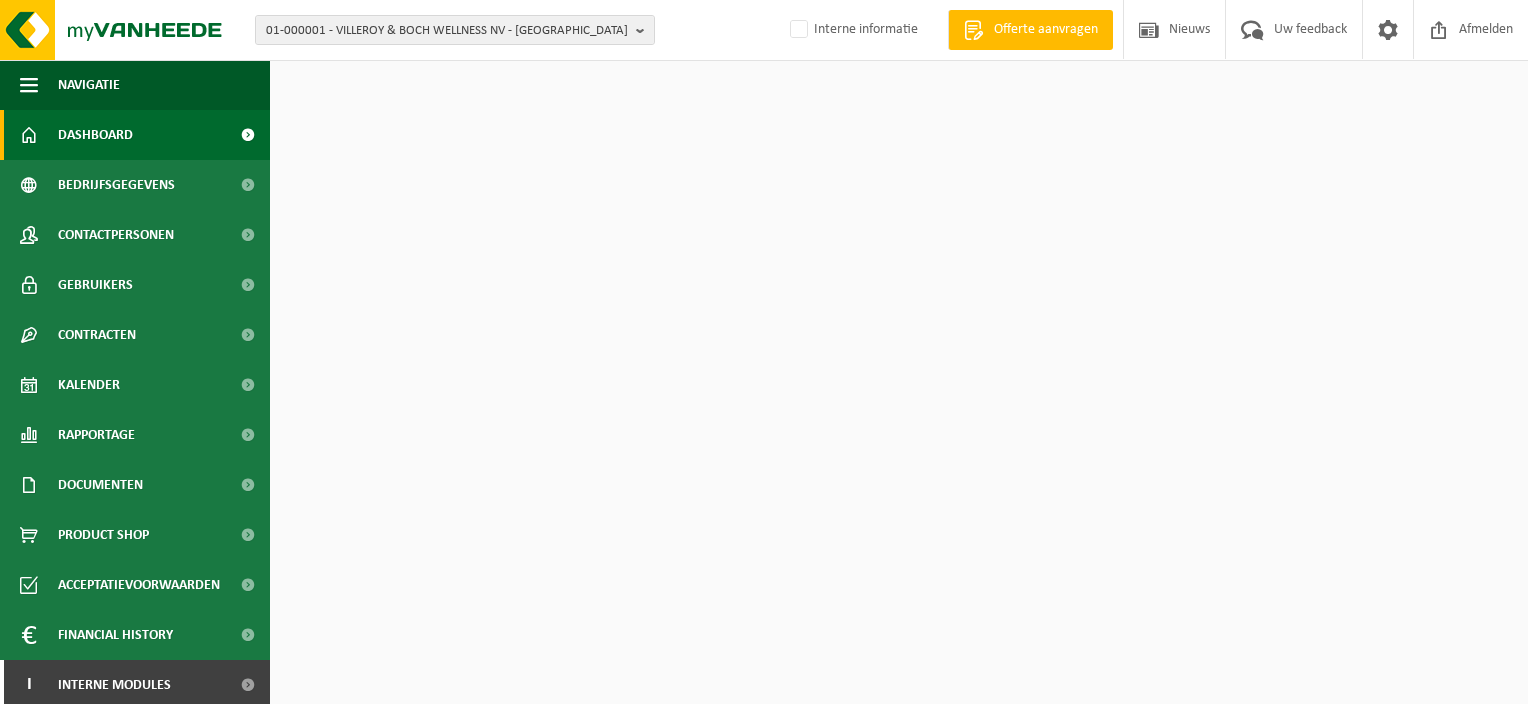 scroll, scrollTop: 0, scrollLeft: 0, axis: both 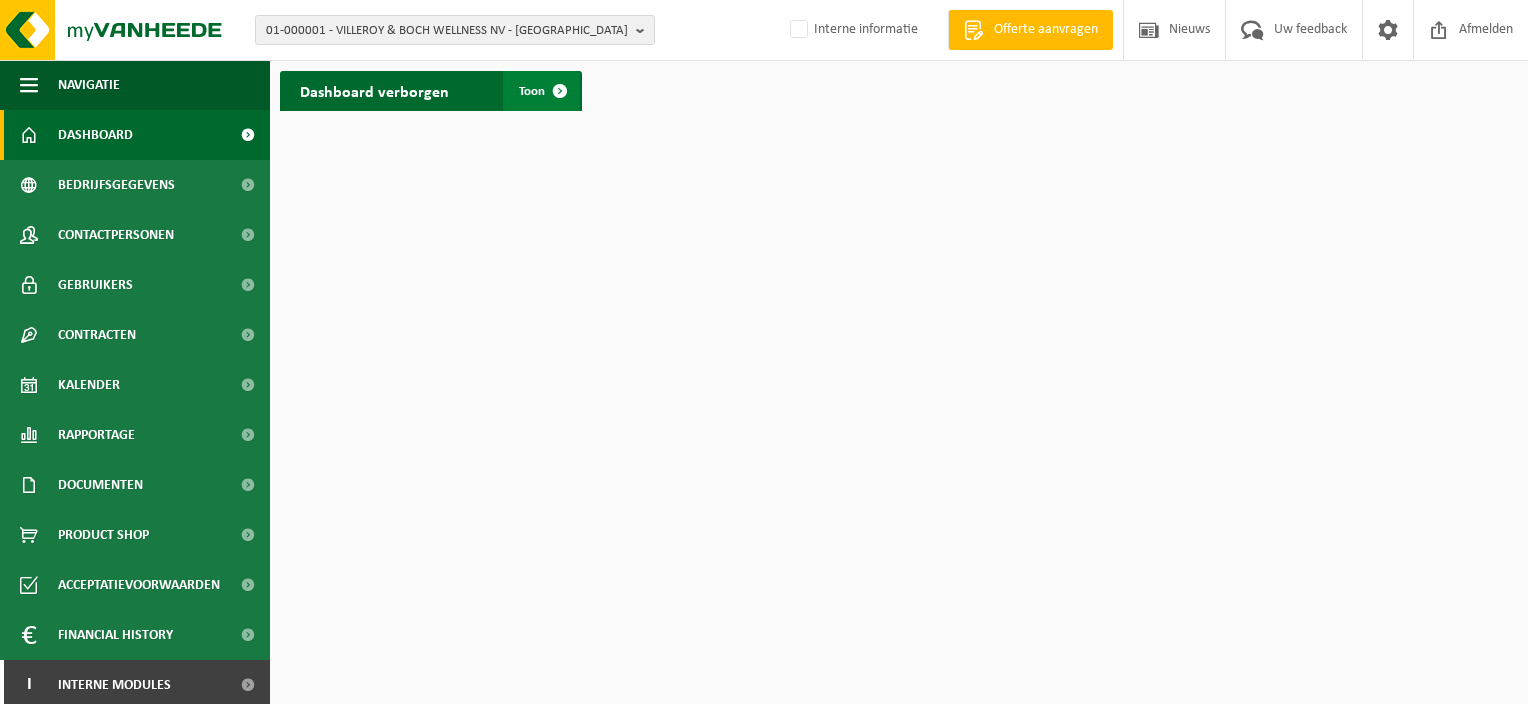 click at bounding box center [560, 91] 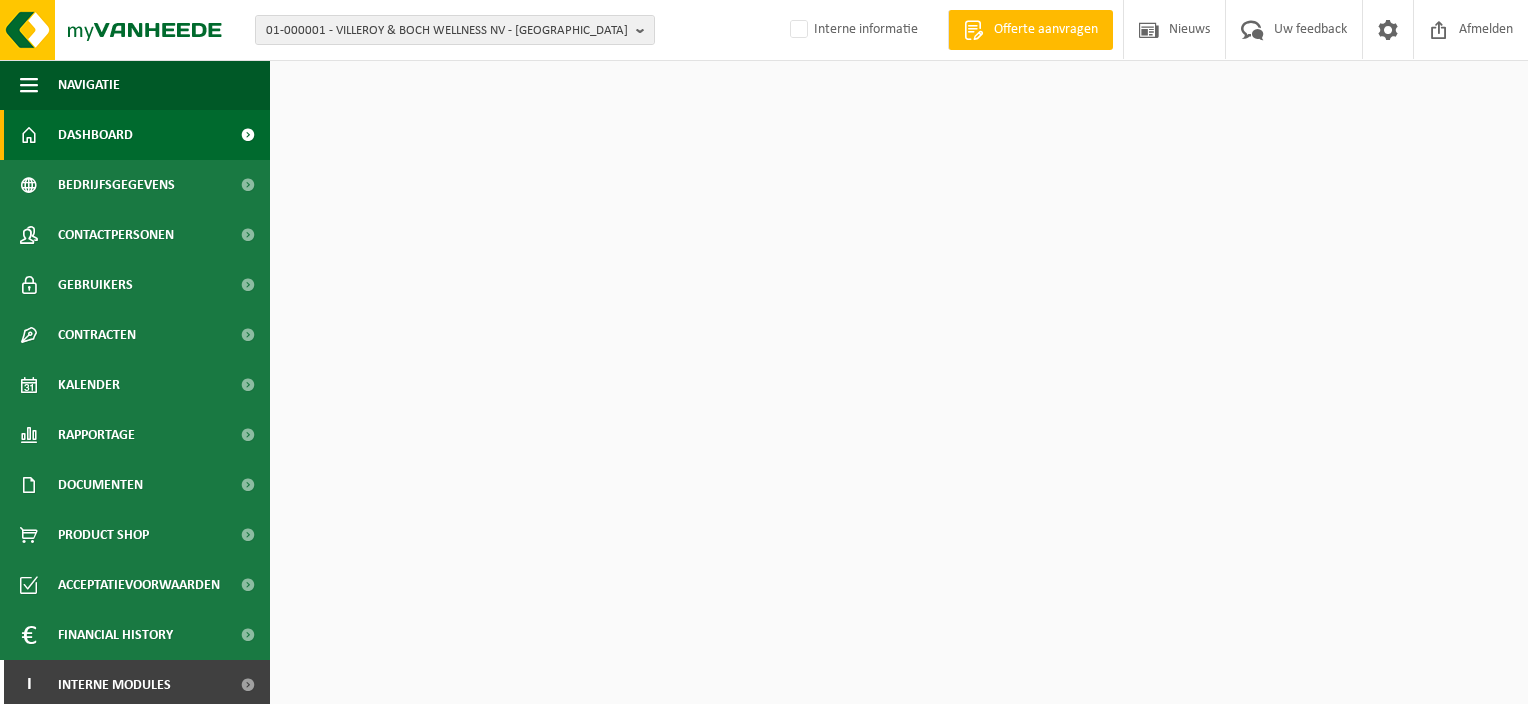 scroll, scrollTop: 0, scrollLeft: 0, axis: both 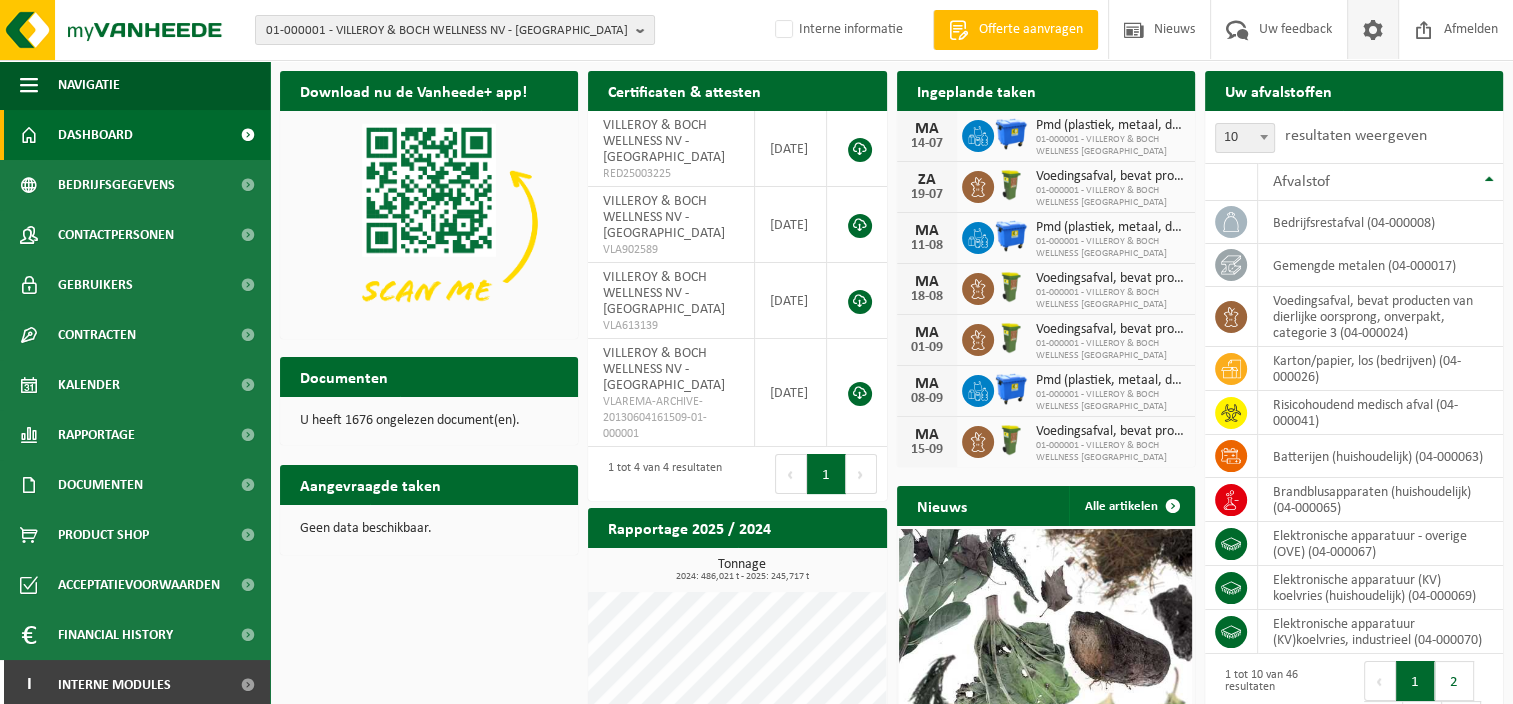 click at bounding box center (1373, 29) 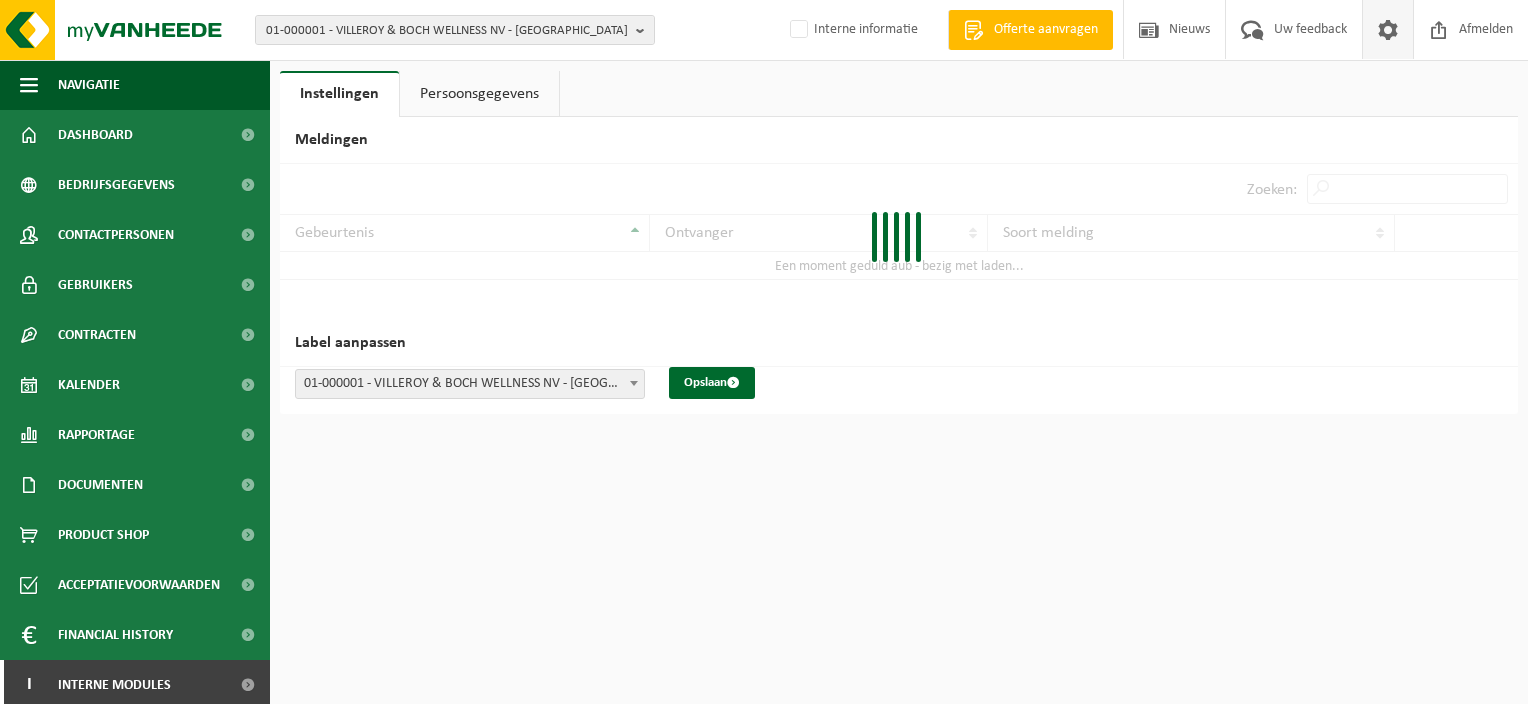 scroll, scrollTop: 0, scrollLeft: 0, axis: both 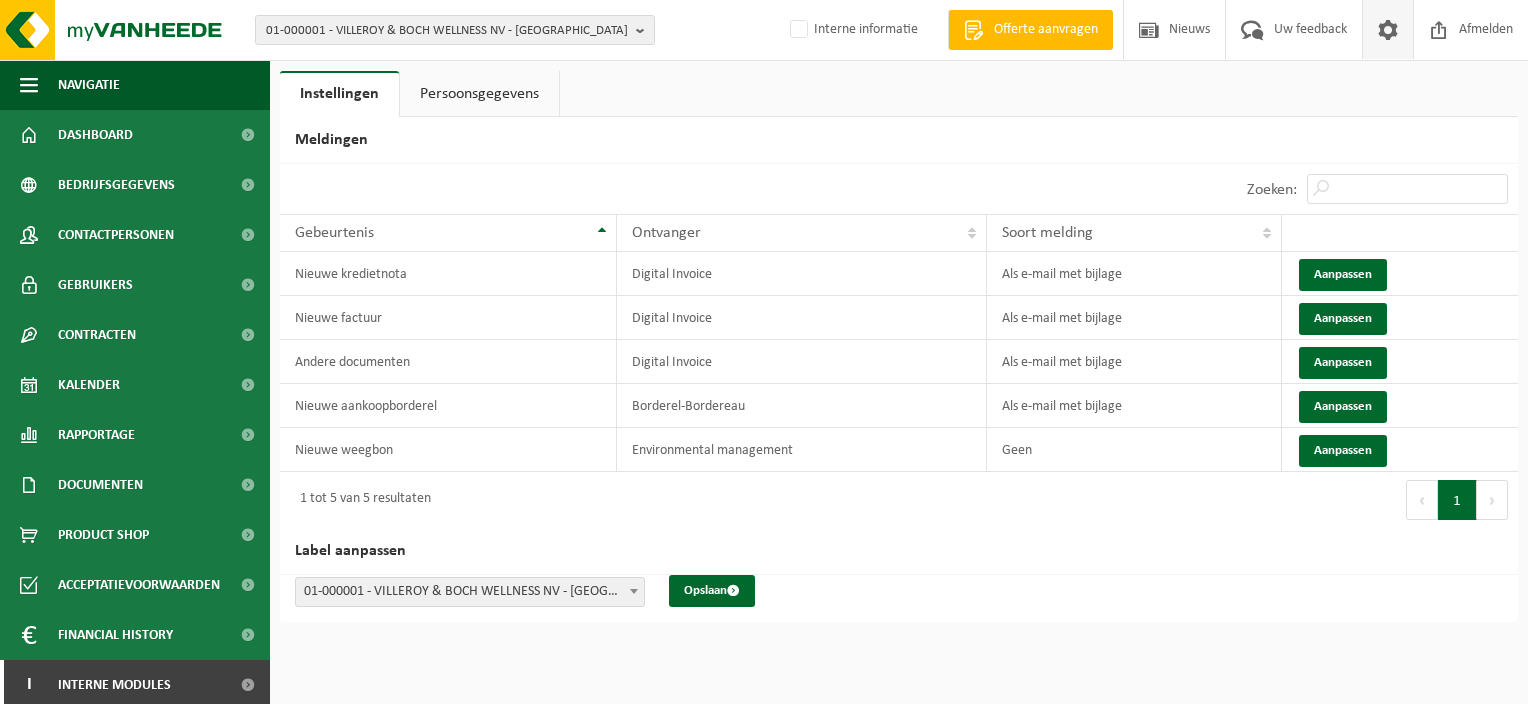click on "Persoonsgegevens" at bounding box center [479, 94] 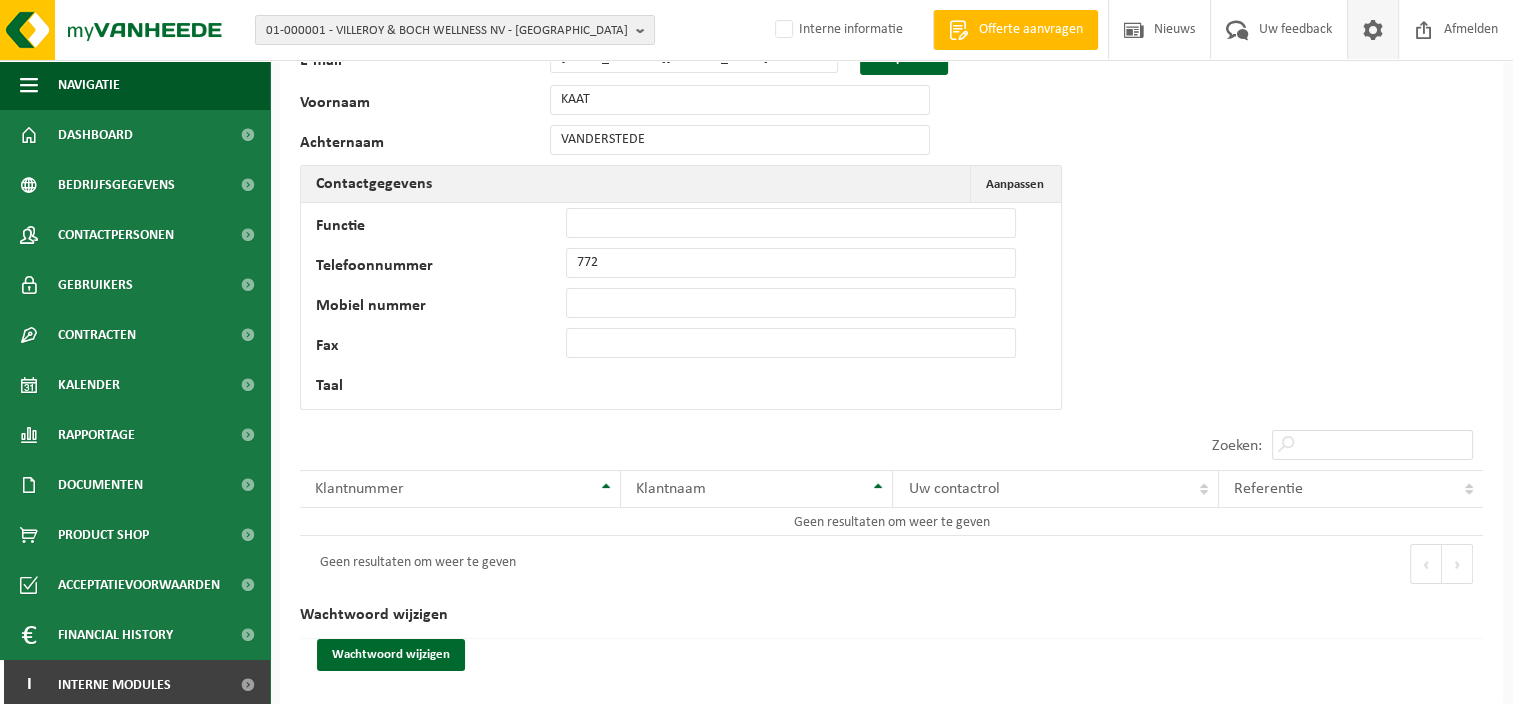 scroll, scrollTop: 103, scrollLeft: 0, axis: vertical 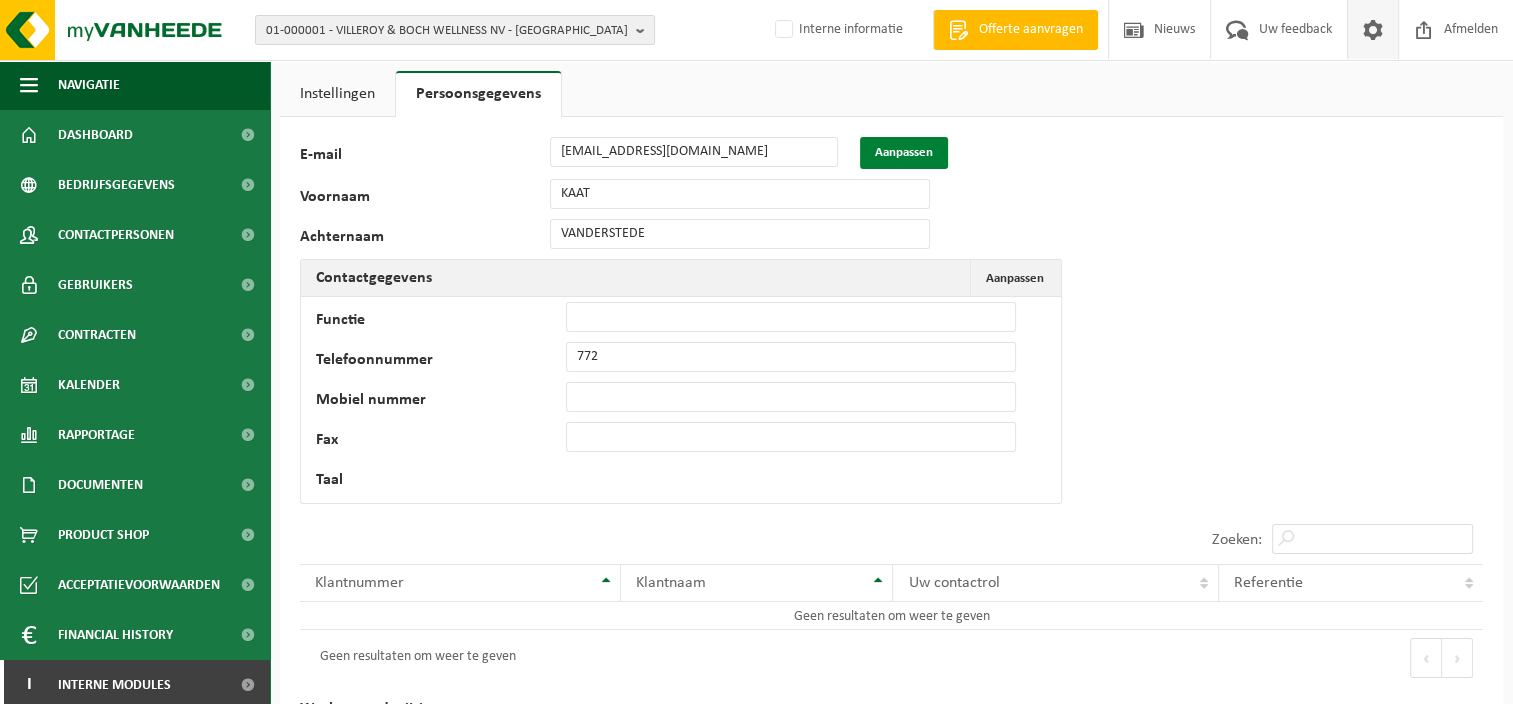 click on "Aanpassen" at bounding box center (904, 153) 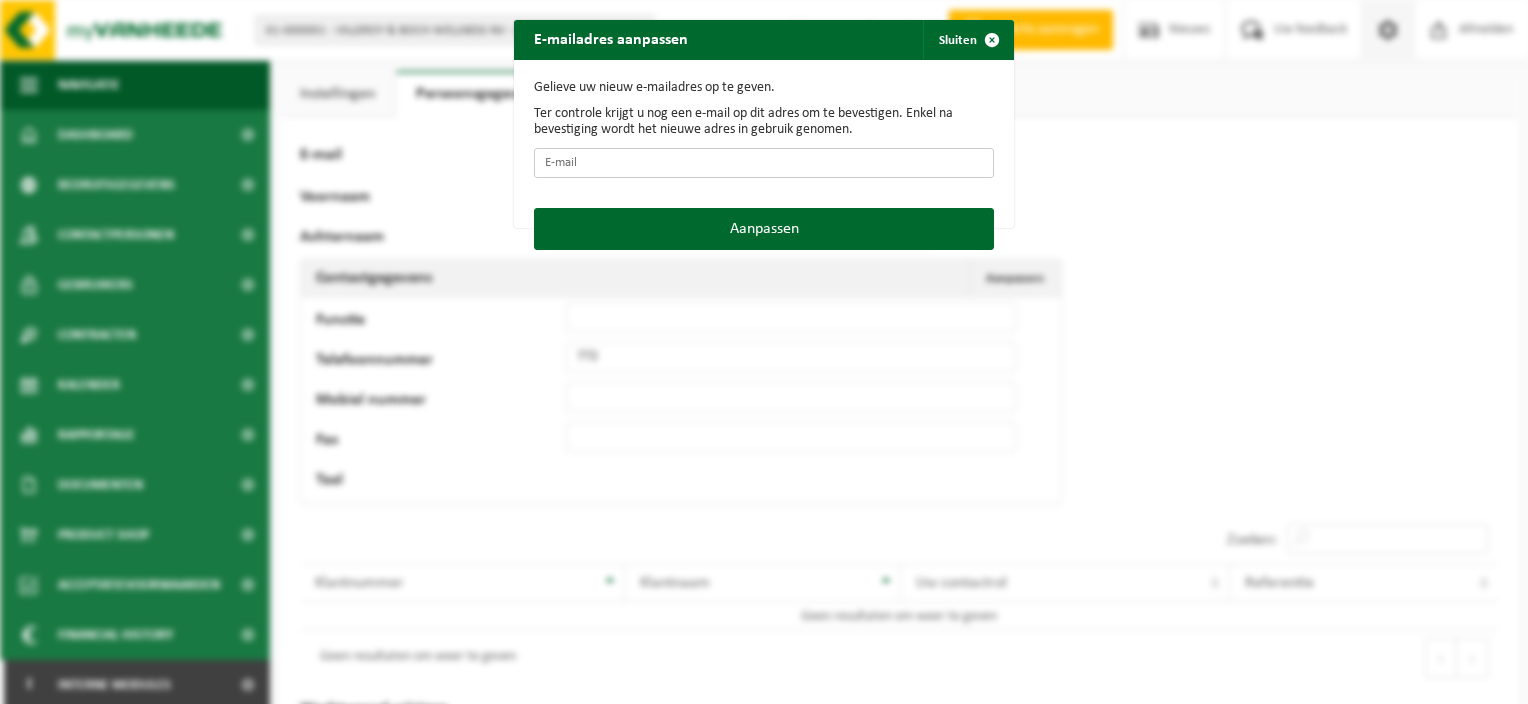 click on "E-mail" at bounding box center (764, 163) 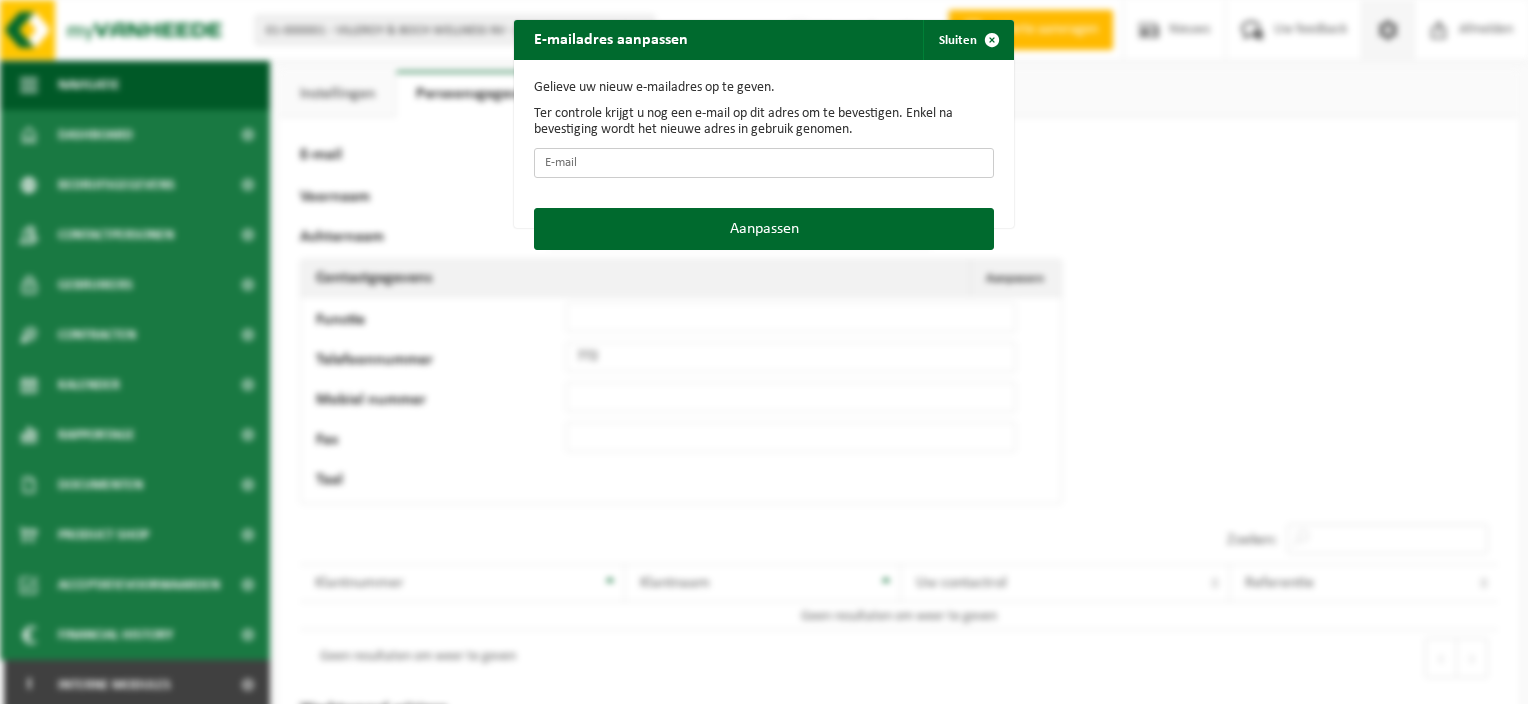 type on "kaat.vanderstede@vanheede.com" 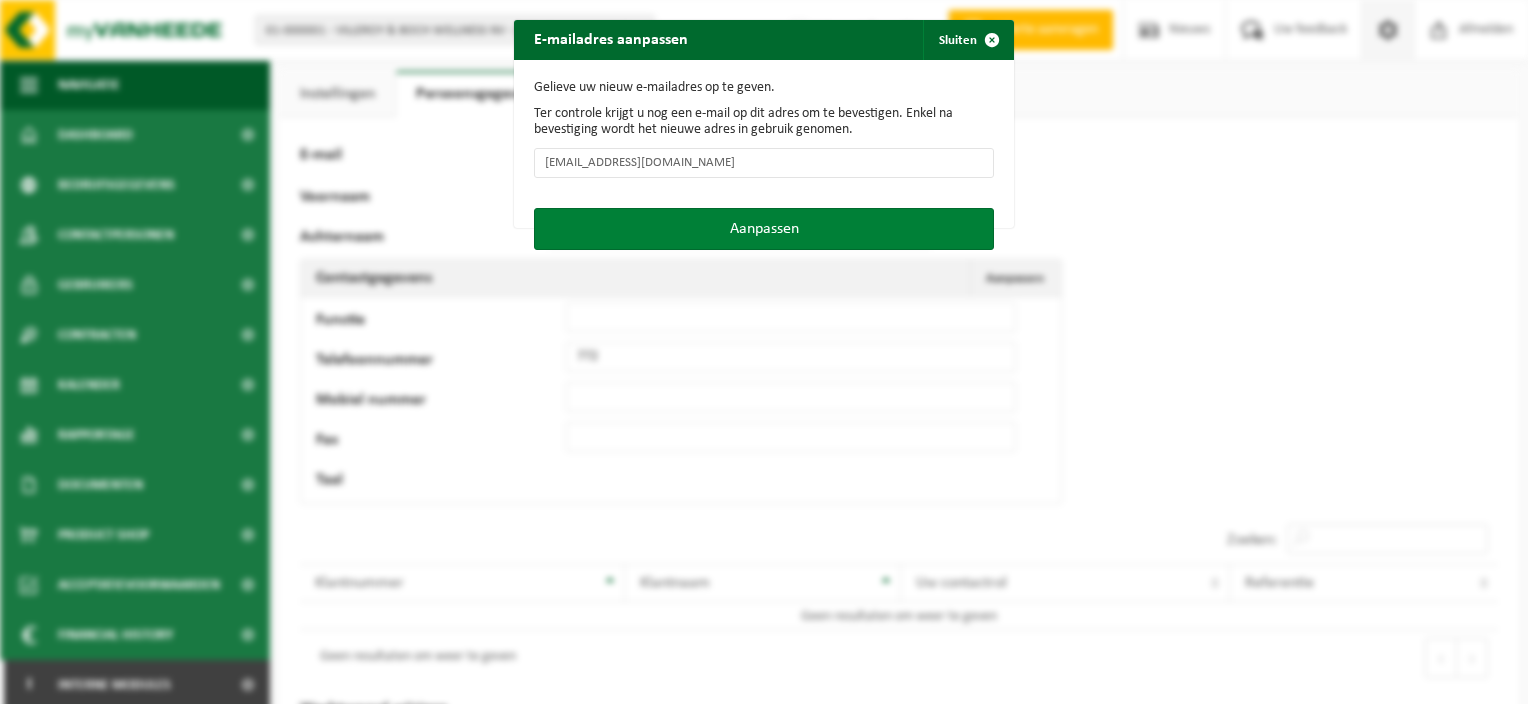 click on "Aanpassen" at bounding box center [764, 229] 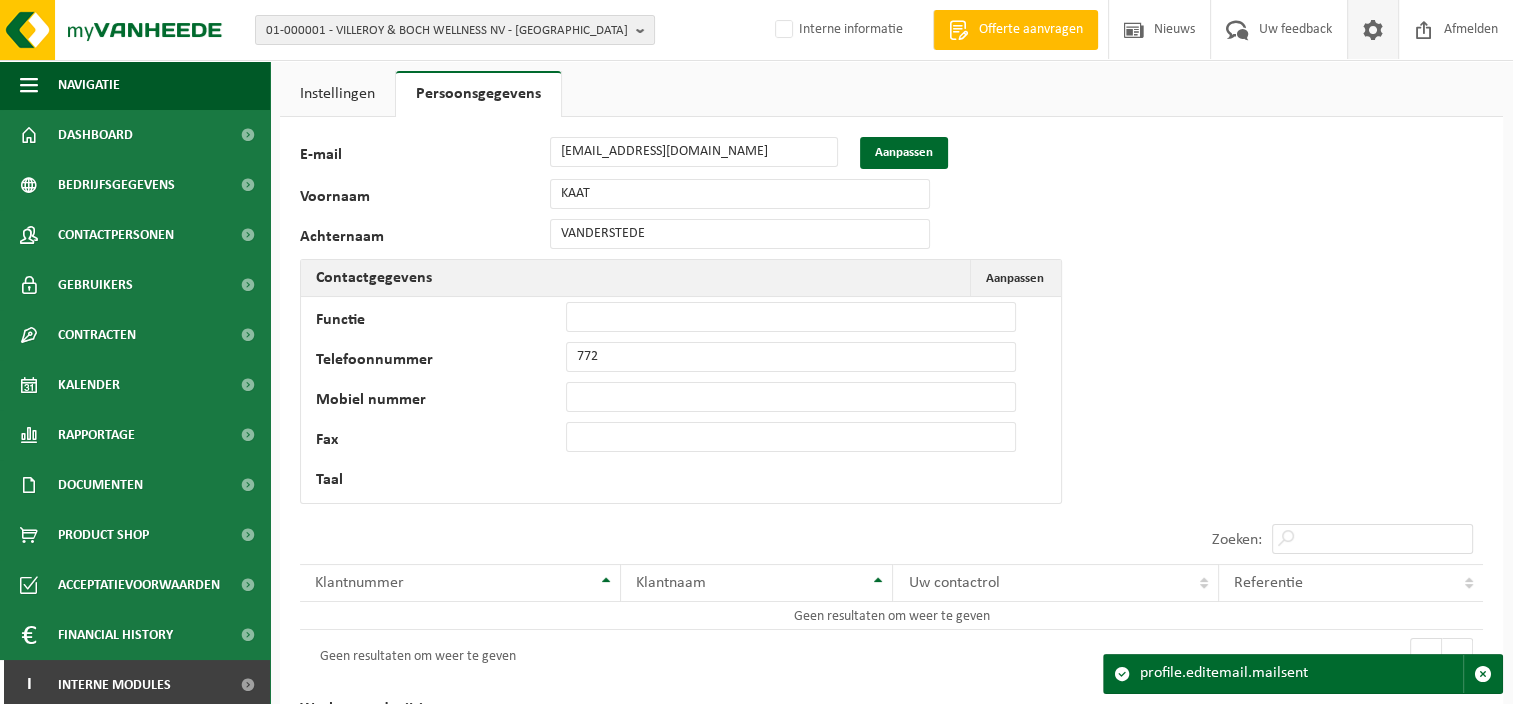 click on "Taal     Nederlands ';  Français ';  English ';" at bounding box center [676, 475] 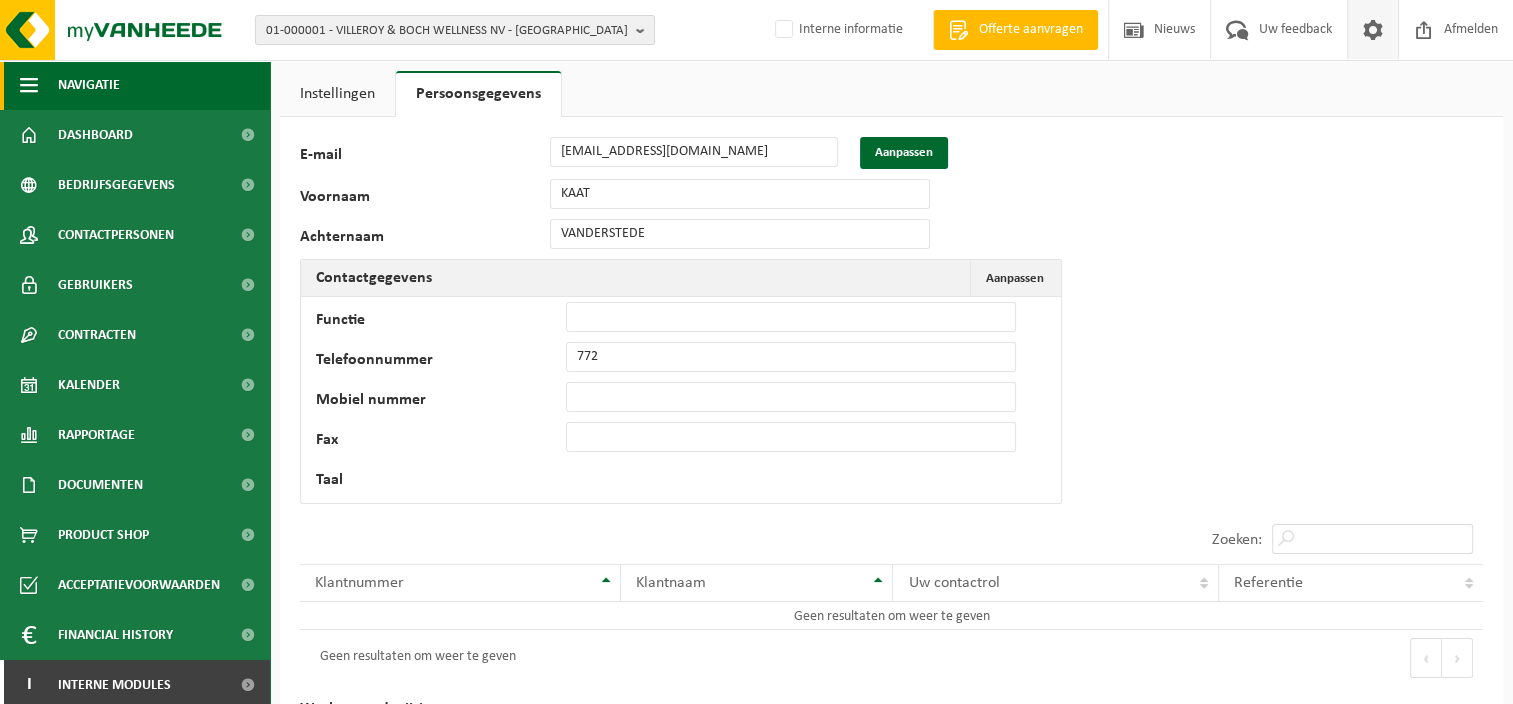 click on "Navigatie" at bounding box center (89, 85) 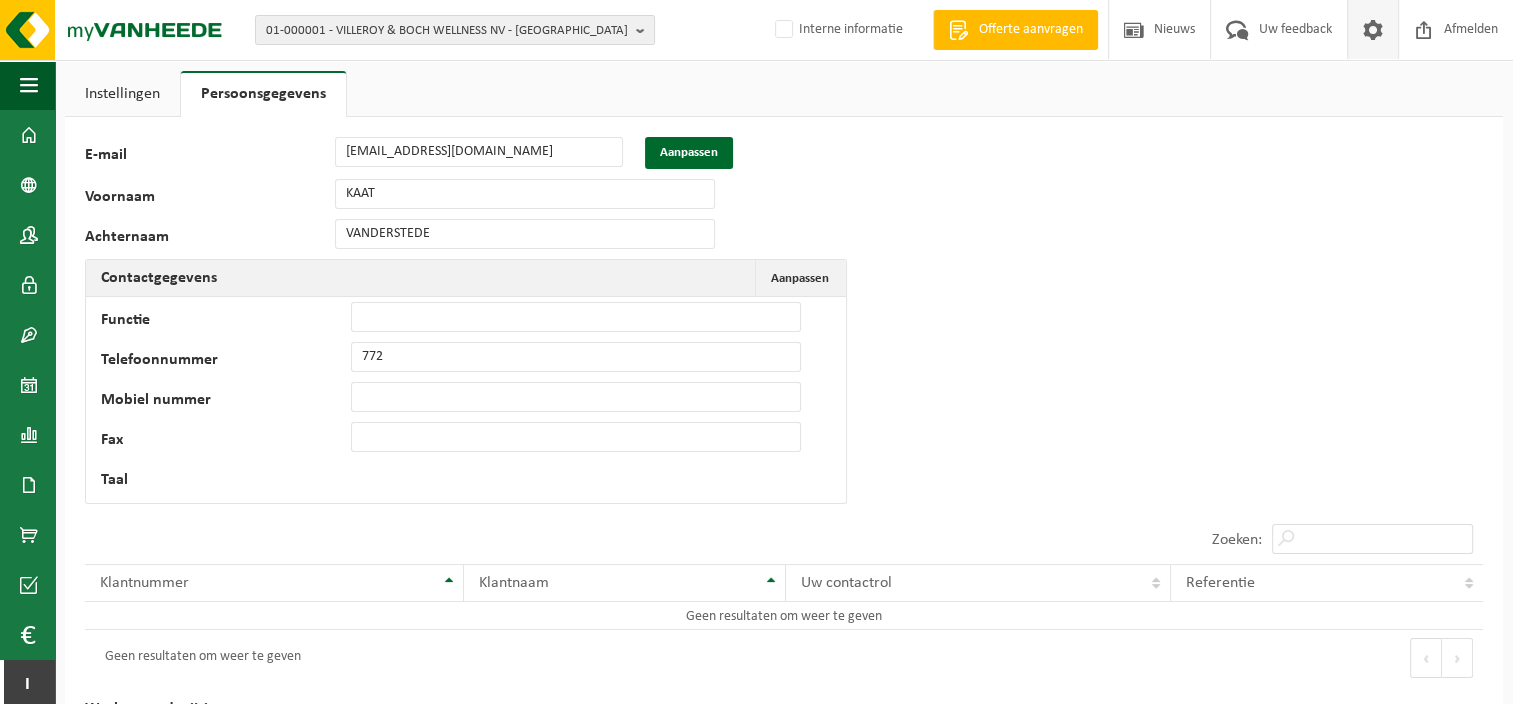 click on "Instellingen" at bounding box center (122, 94) 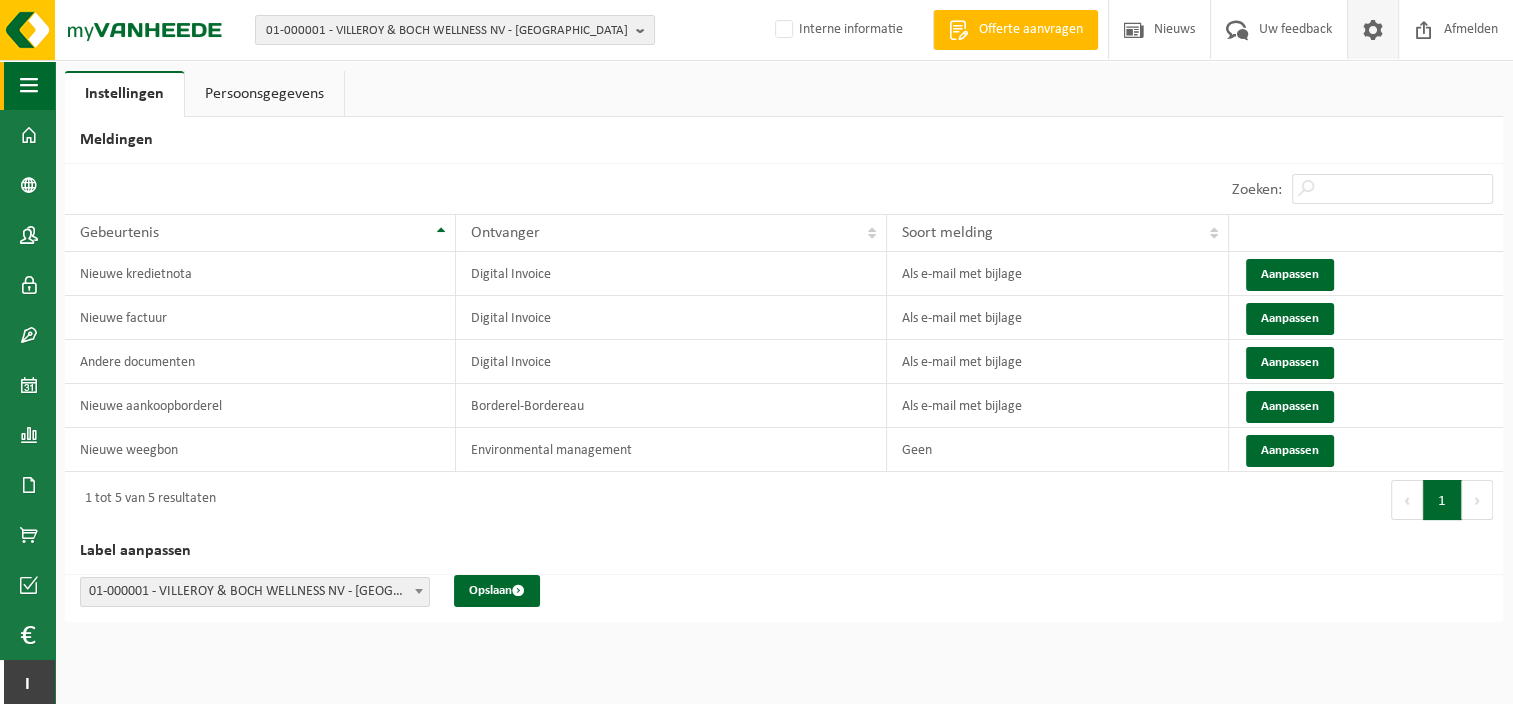 click at bounding box center [29, 85] 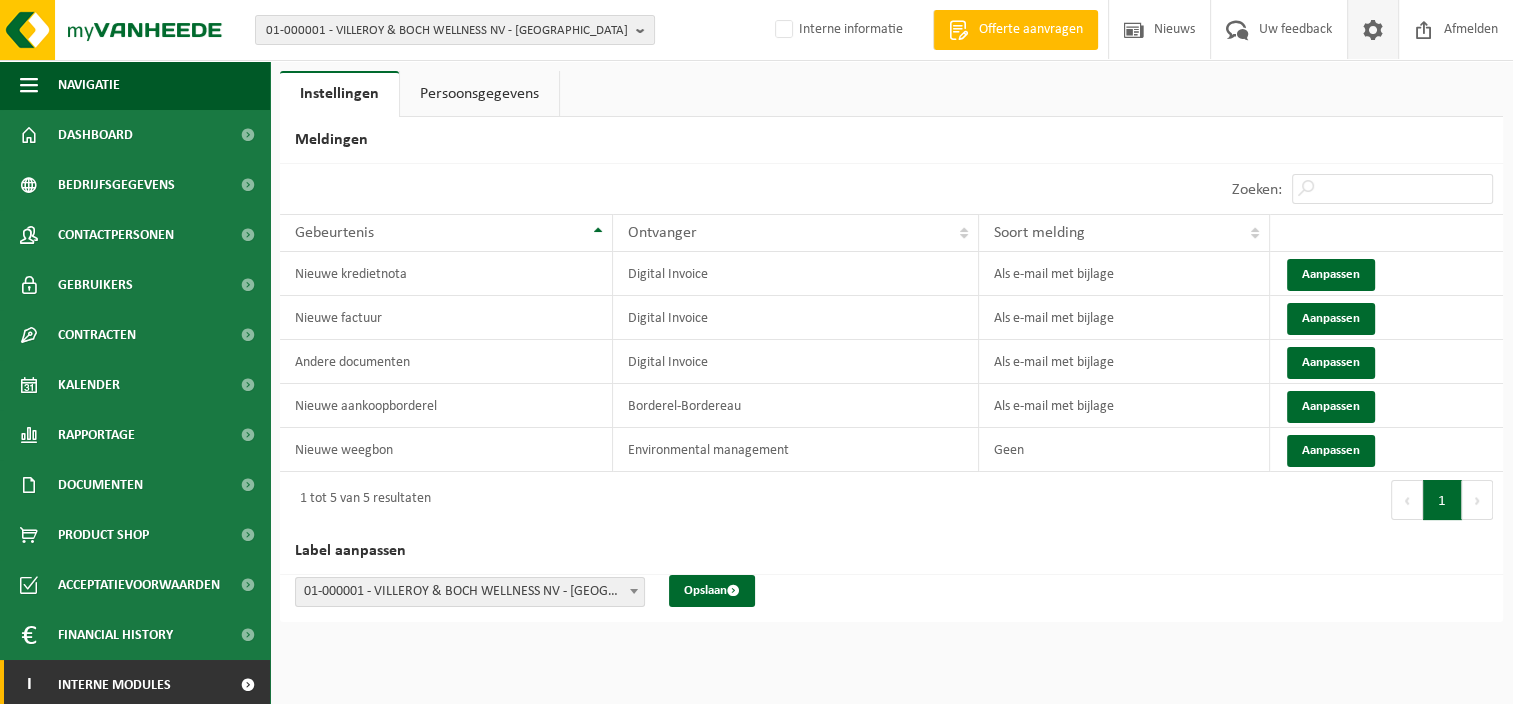 click on "Interne modules" at bounding box center [114, 685] 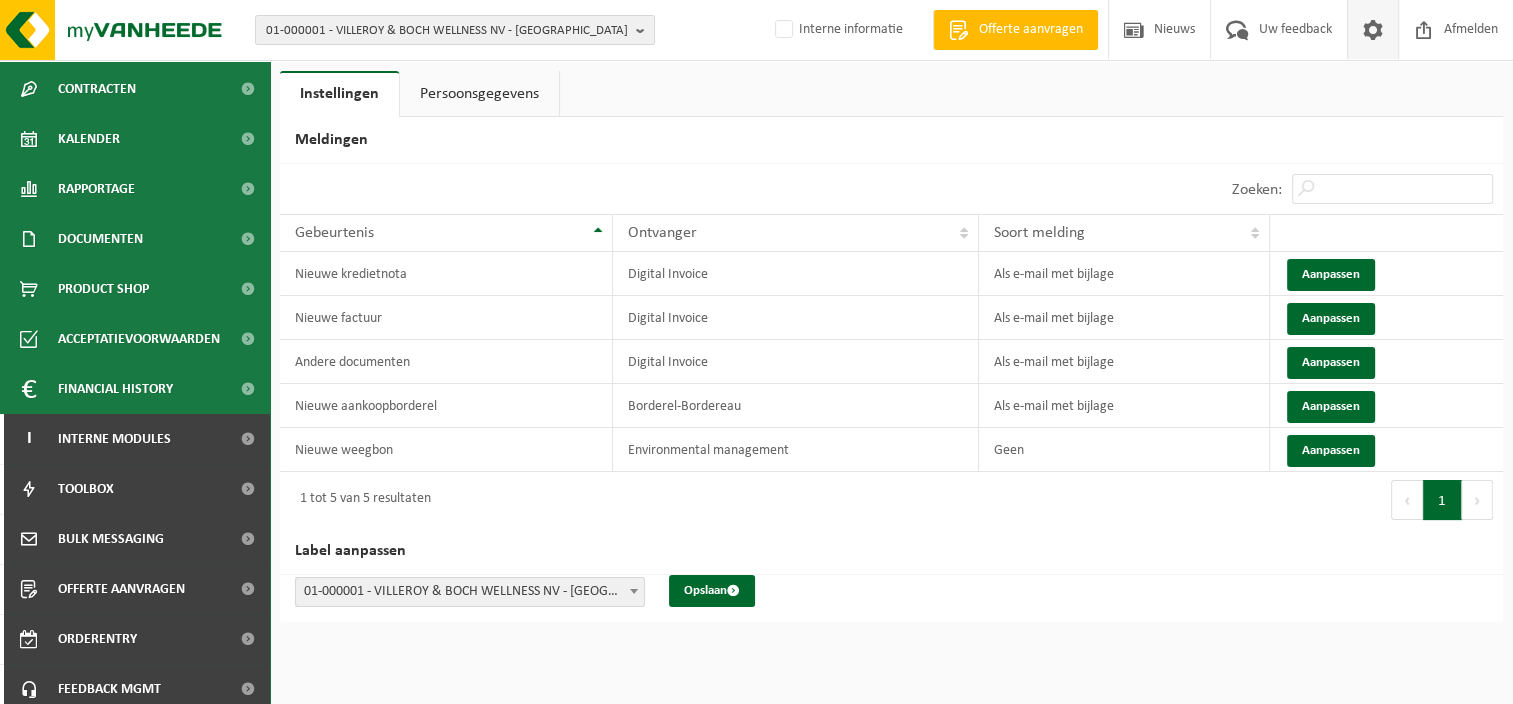 scroll, scrollTop: 306, scrollLeft: 0, axis: vertical 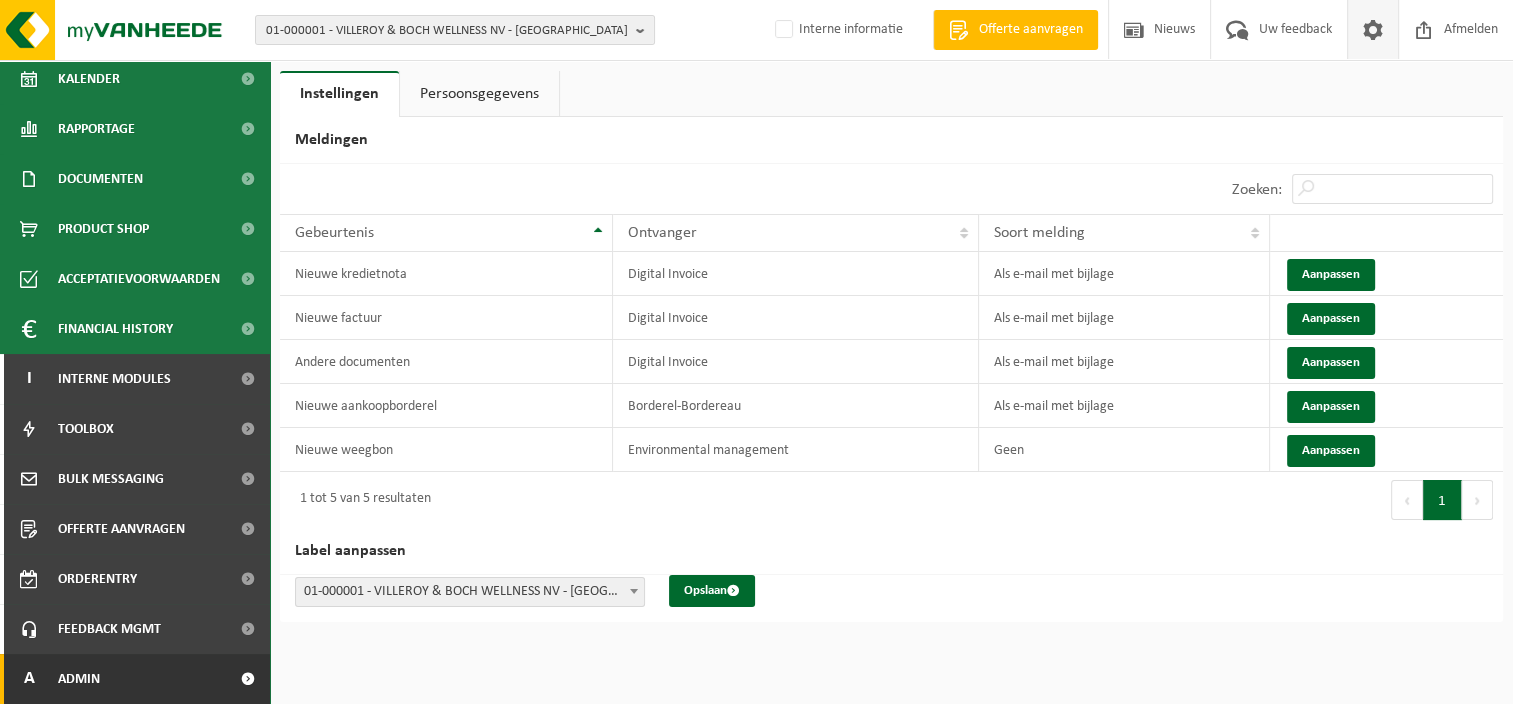 click on "Admin" at bounding box center [79, 679] 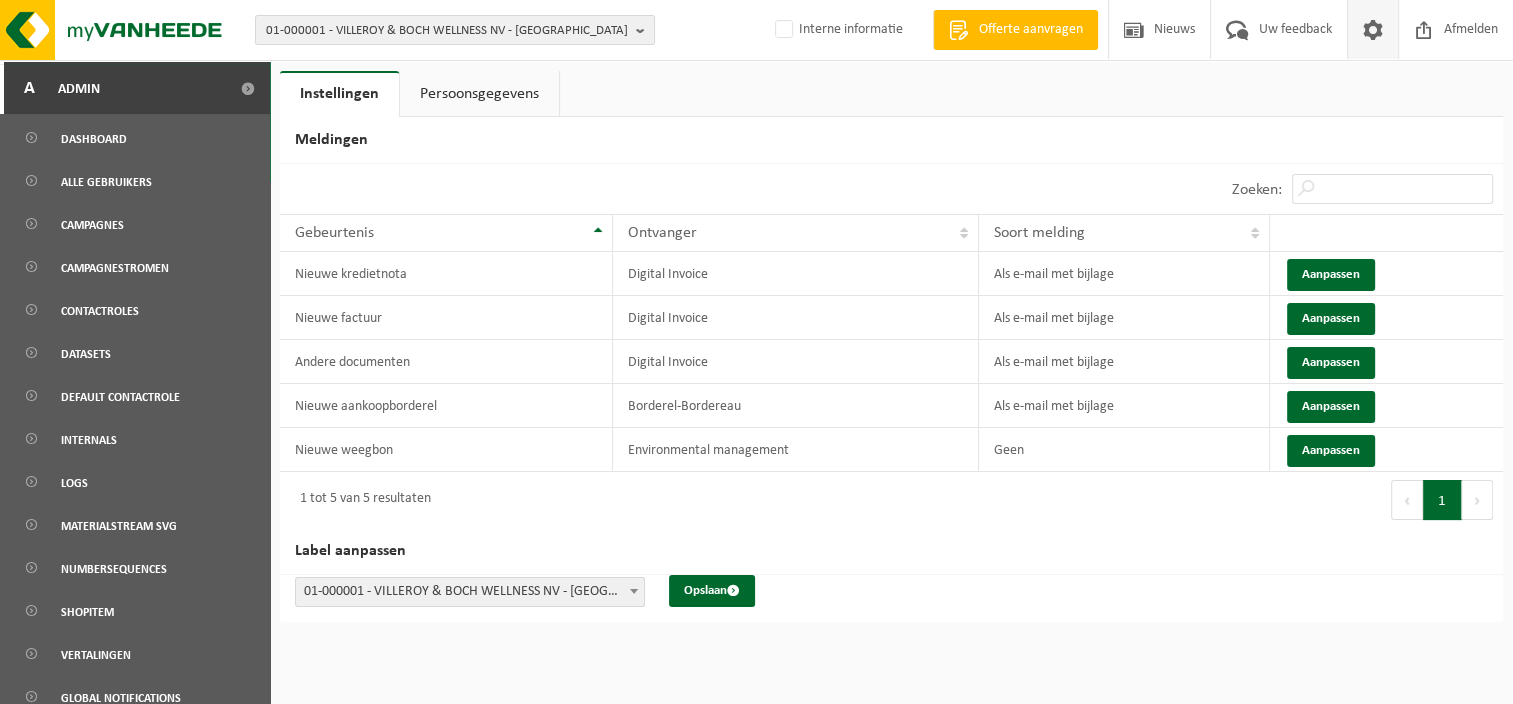 scroll, scrollTop: 900, scrollLeft: 0, axis: vertical 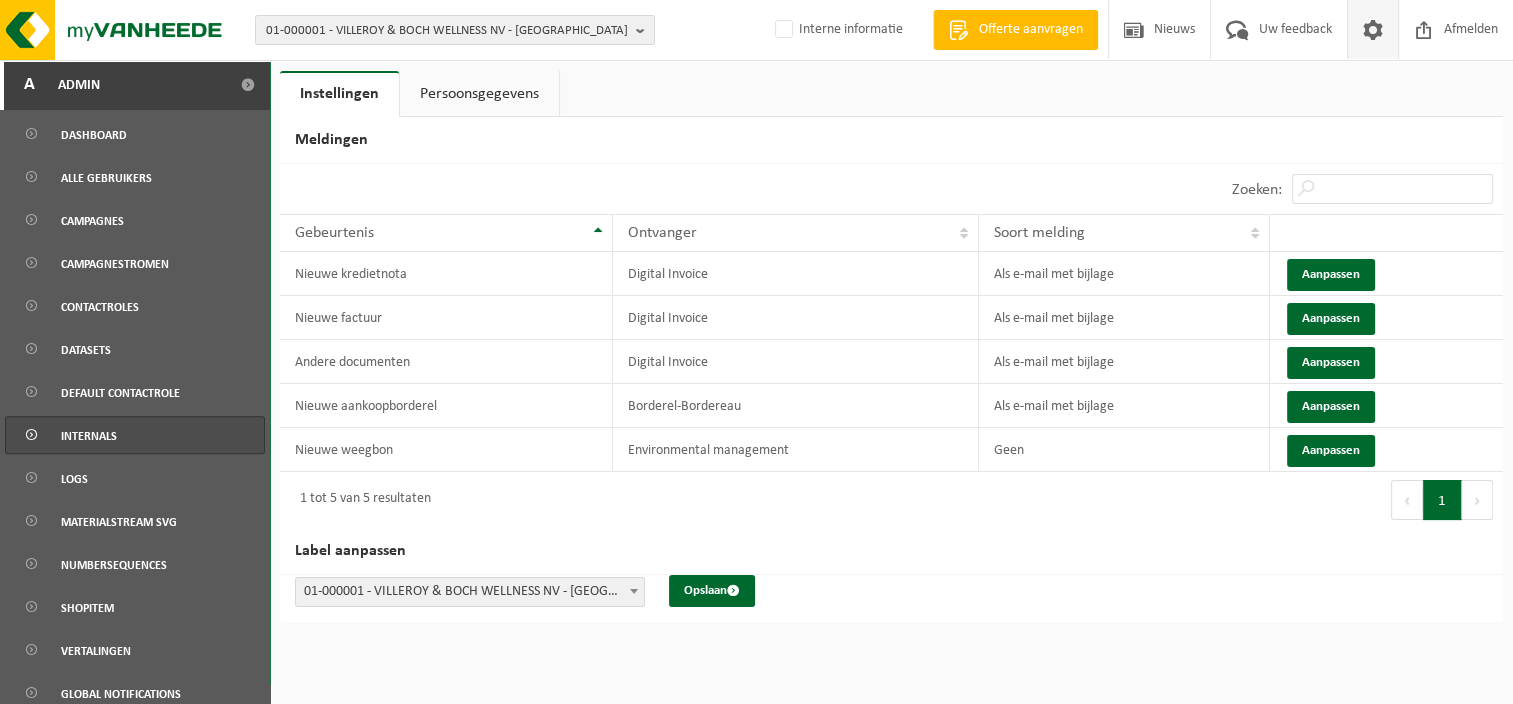 click on "Internals" at bounding box center (89, 436) 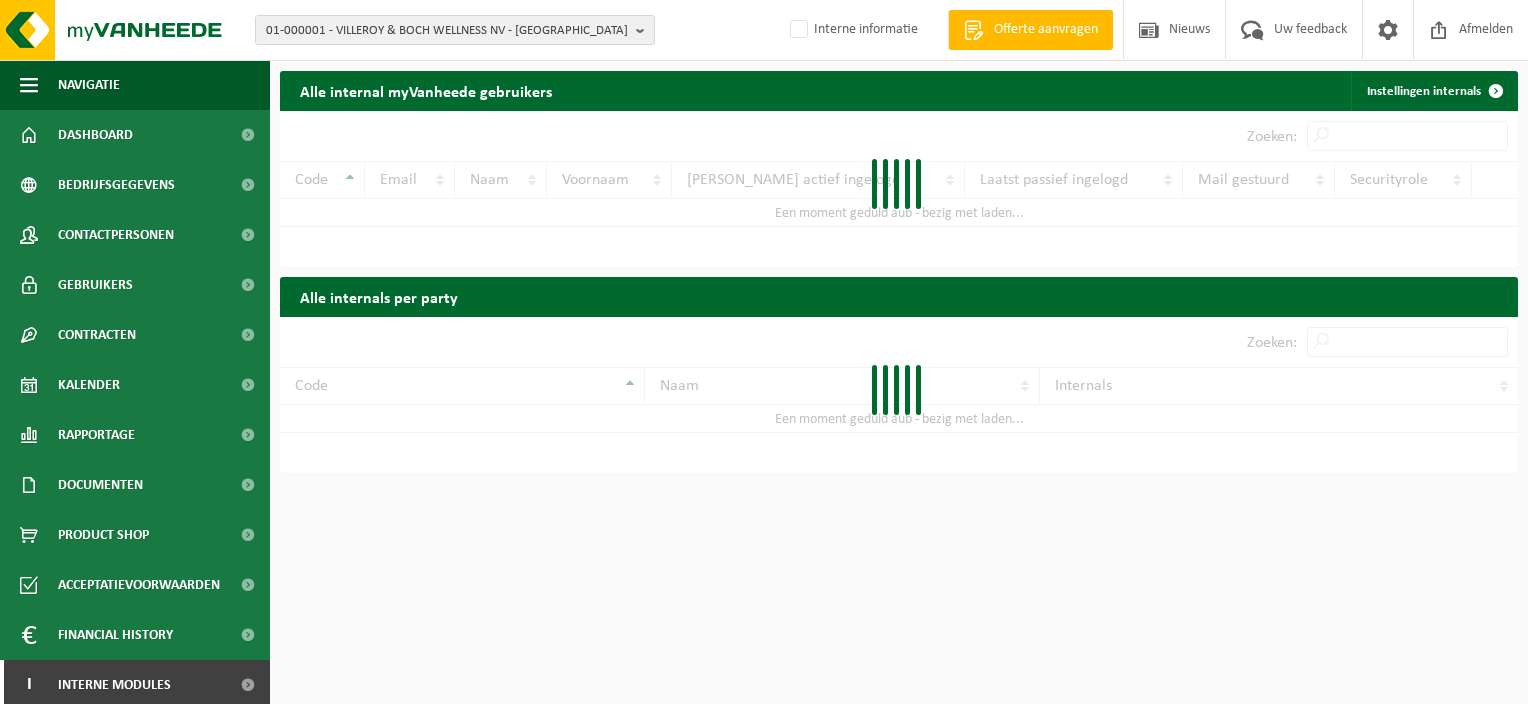 scroll, scrollTop: 0, scrollLeft: 0, axis: both 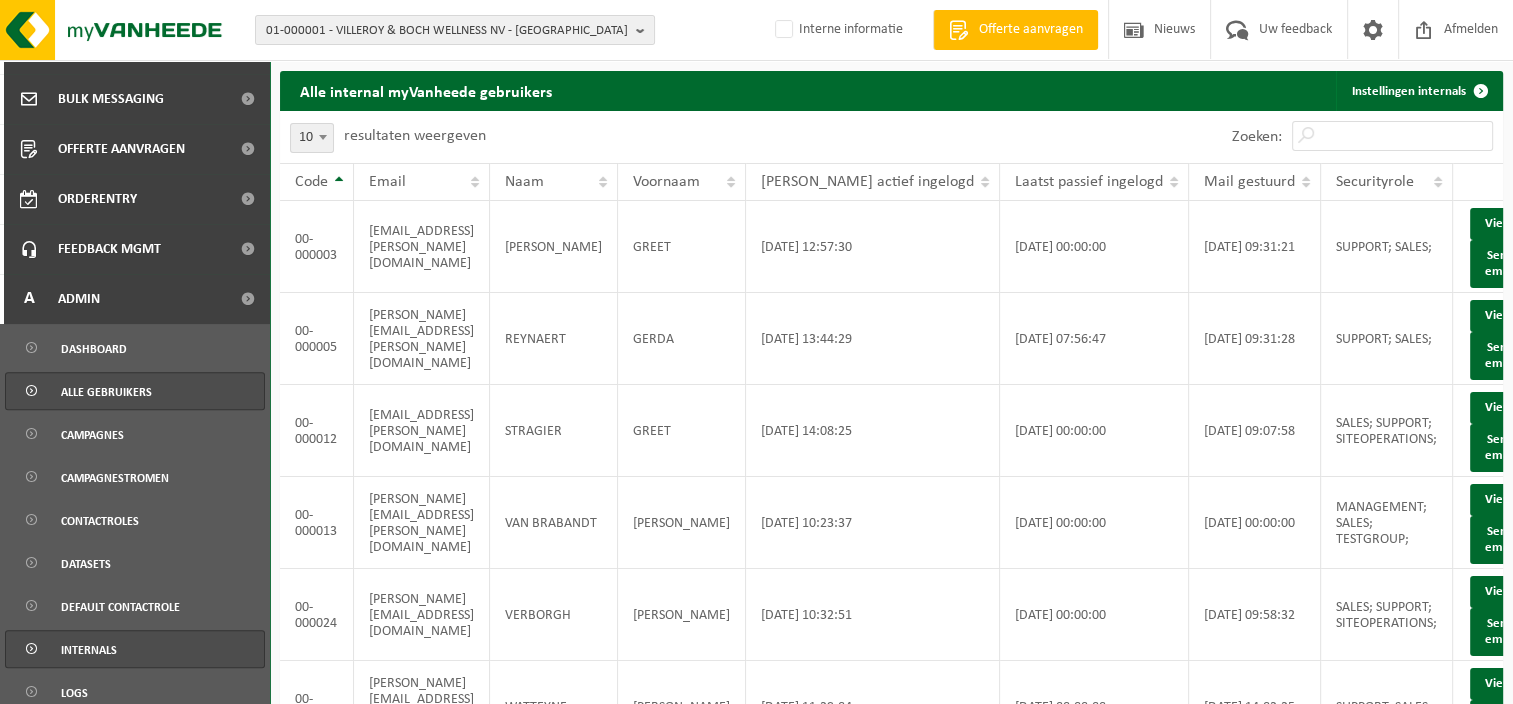 click on "Alle gebruikers" at bounding box center (106, 392) 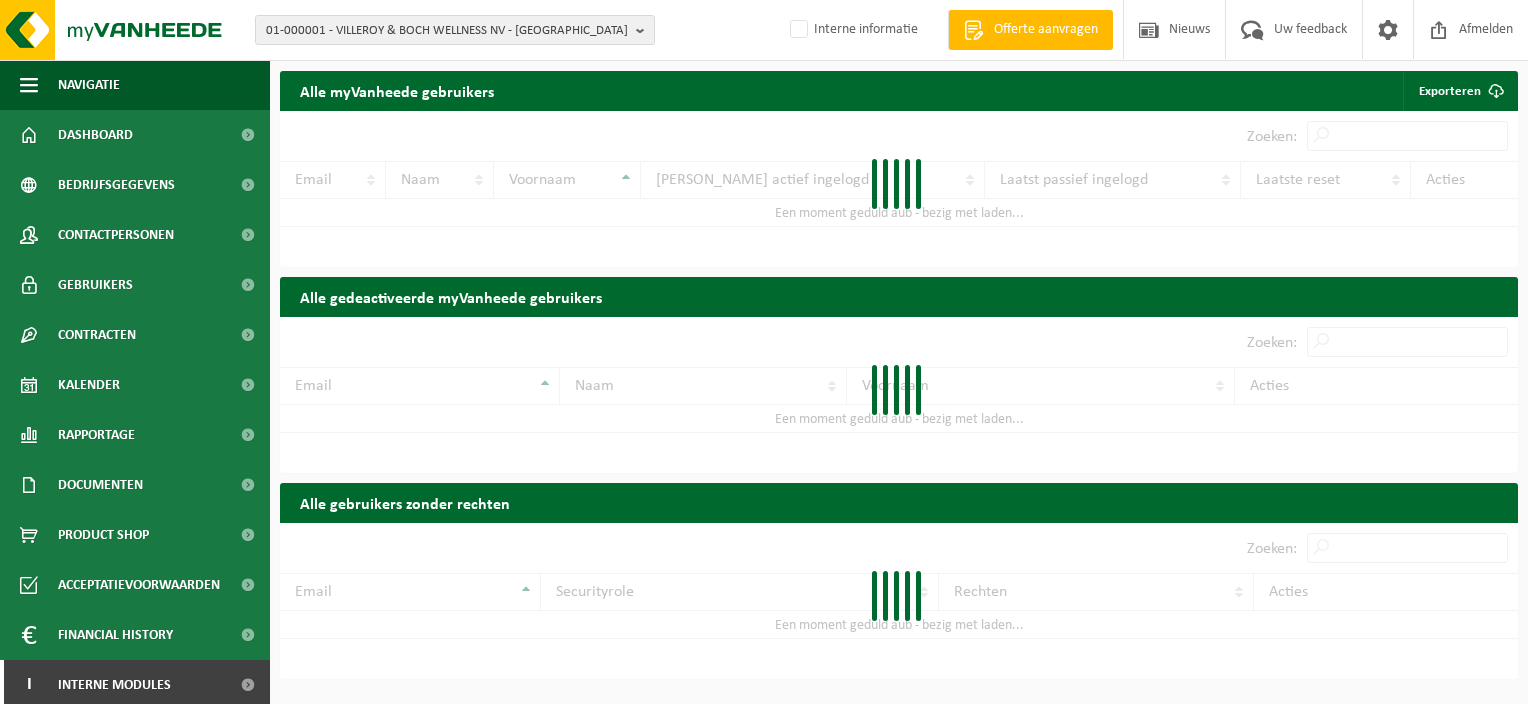 scroll, scrollTop: 0, scrollLeft: 0, axis: both 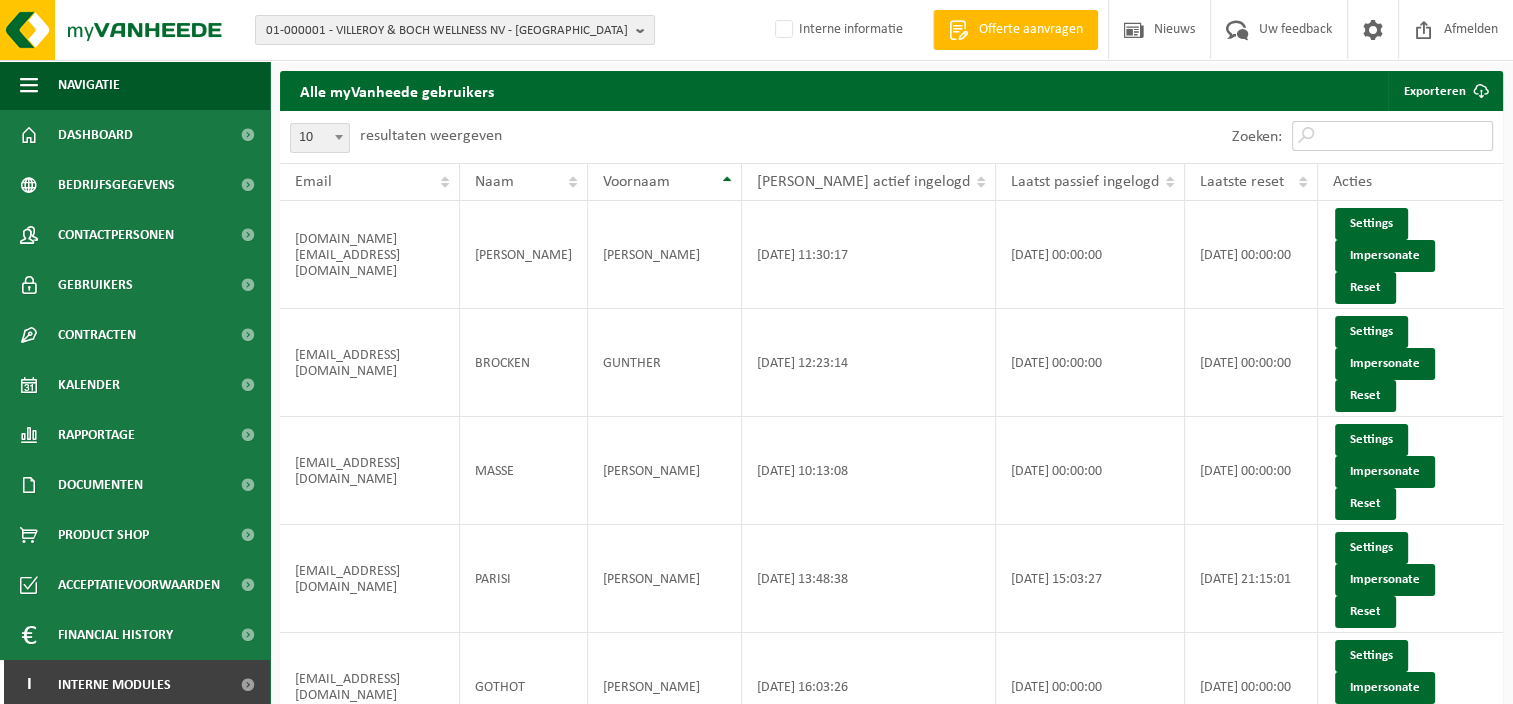 click on "Zoeken:" at bounding box center [1392, 136] 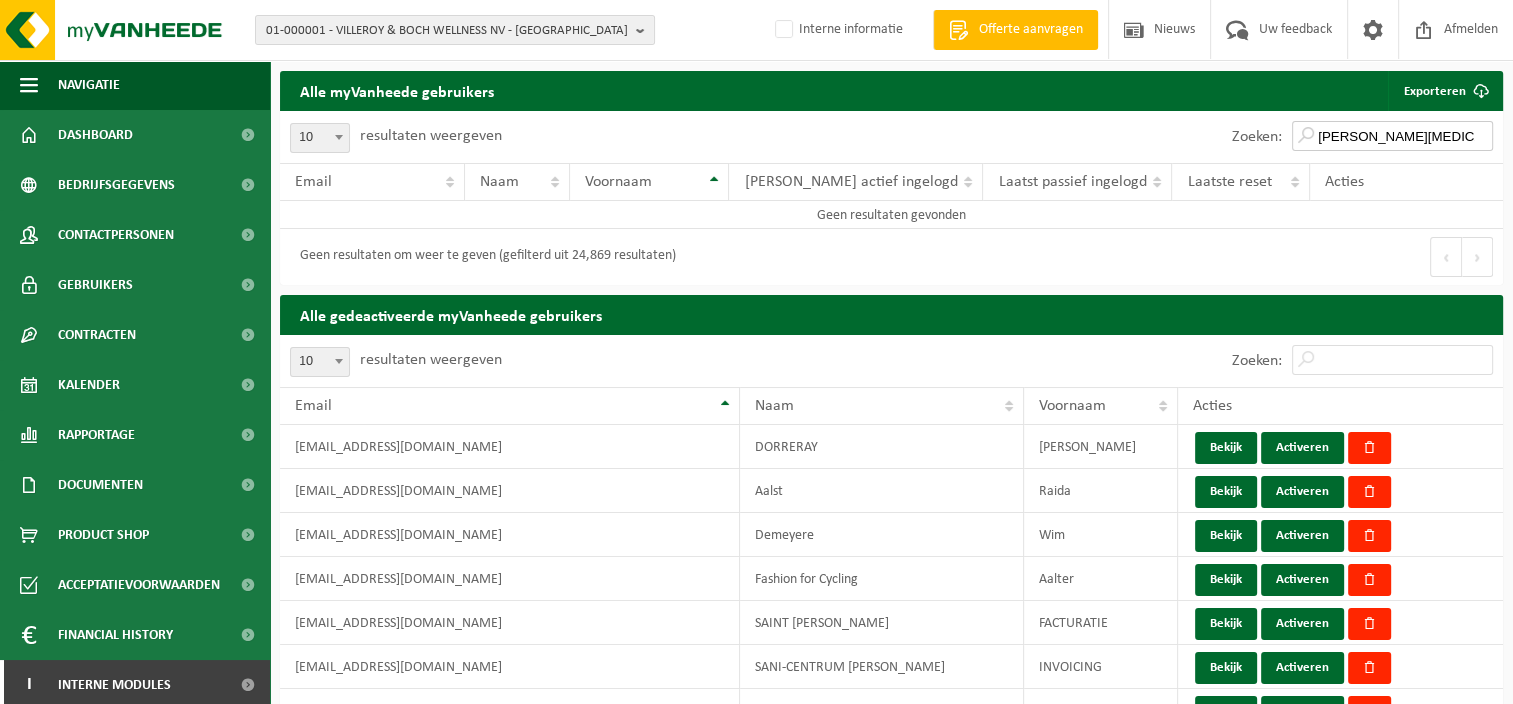 click on "emmanuelle bal" at bounding box center (1392, 136) 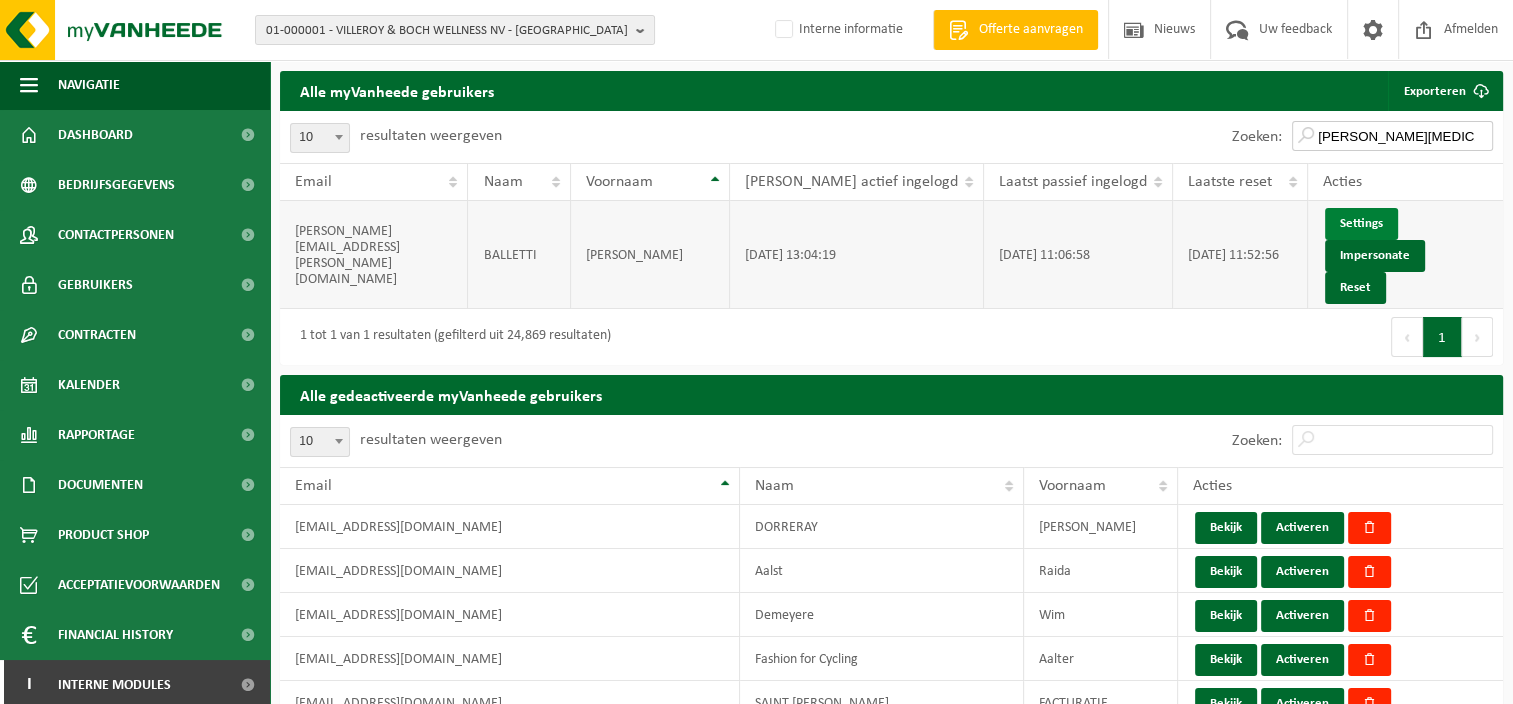 type on "emmanuella bal" 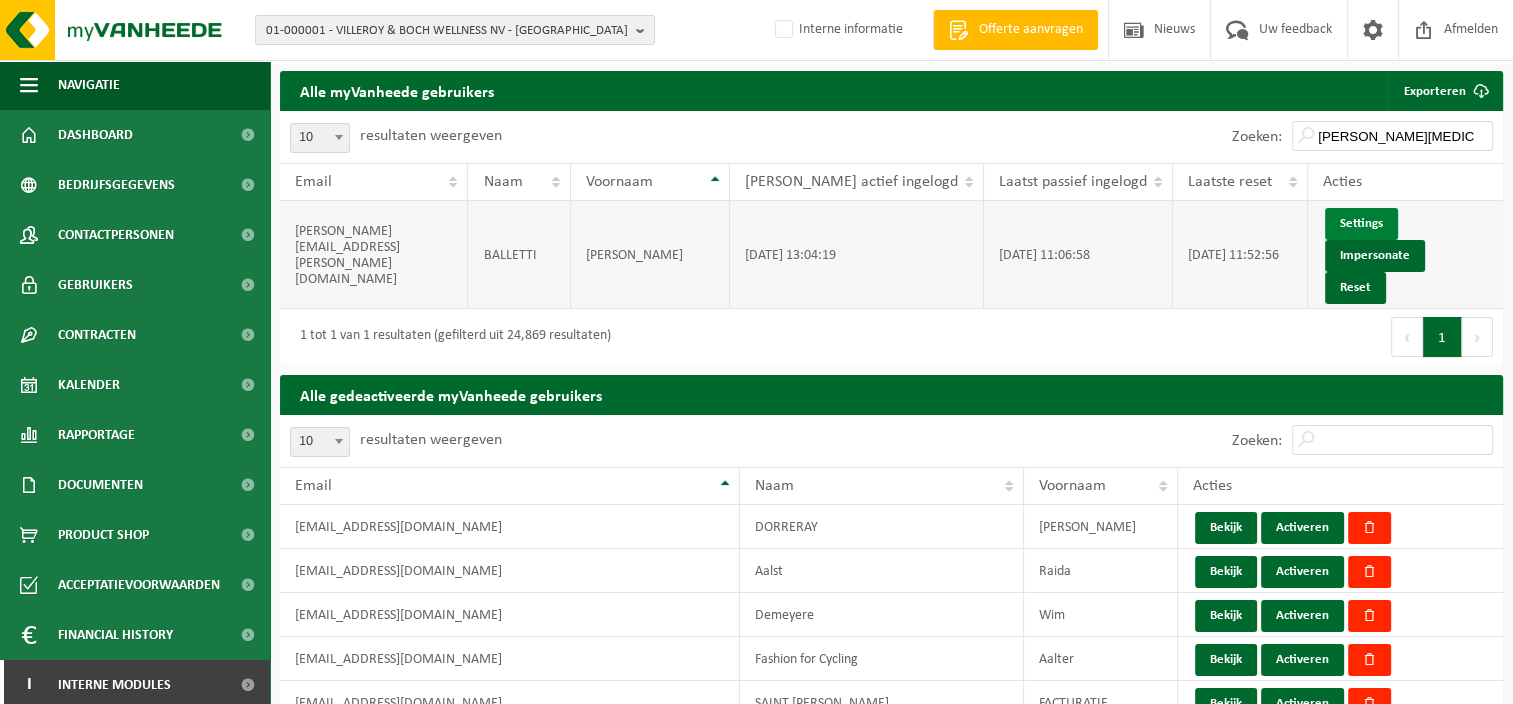 click on "Settings" at bounding box center [1361, 224] 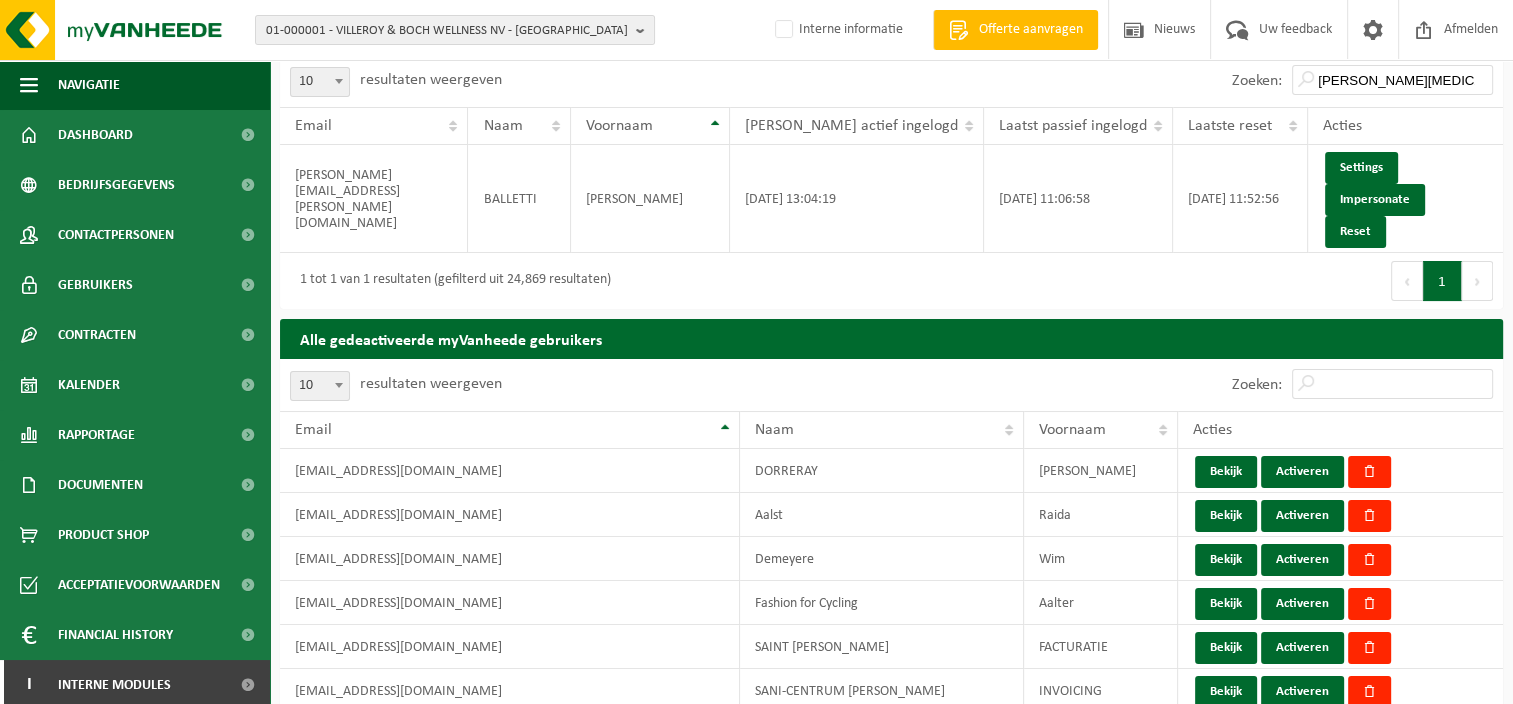 scroll, scrollTop: 0, scrollLeft: 0, axis: both 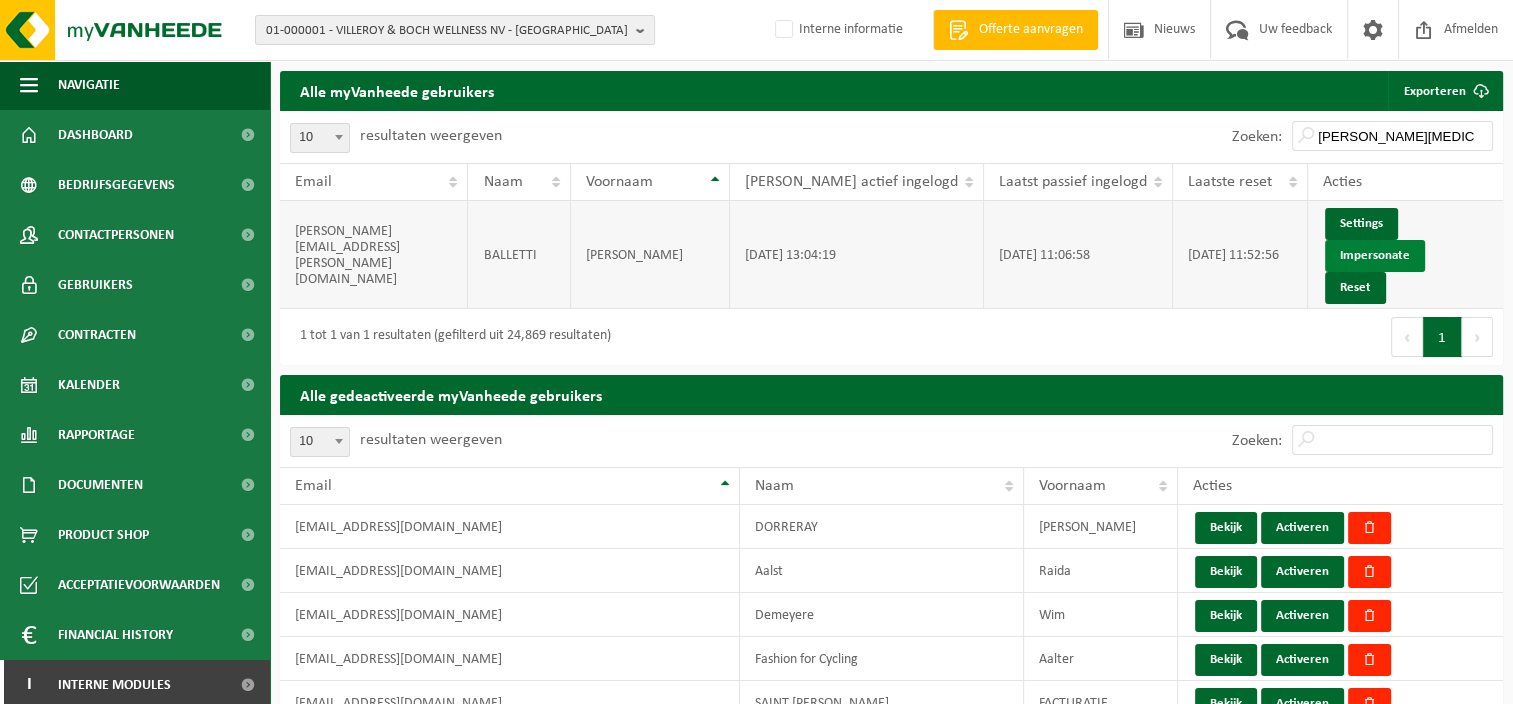 click on "Impersonate" at bounding box center (1375, 256) 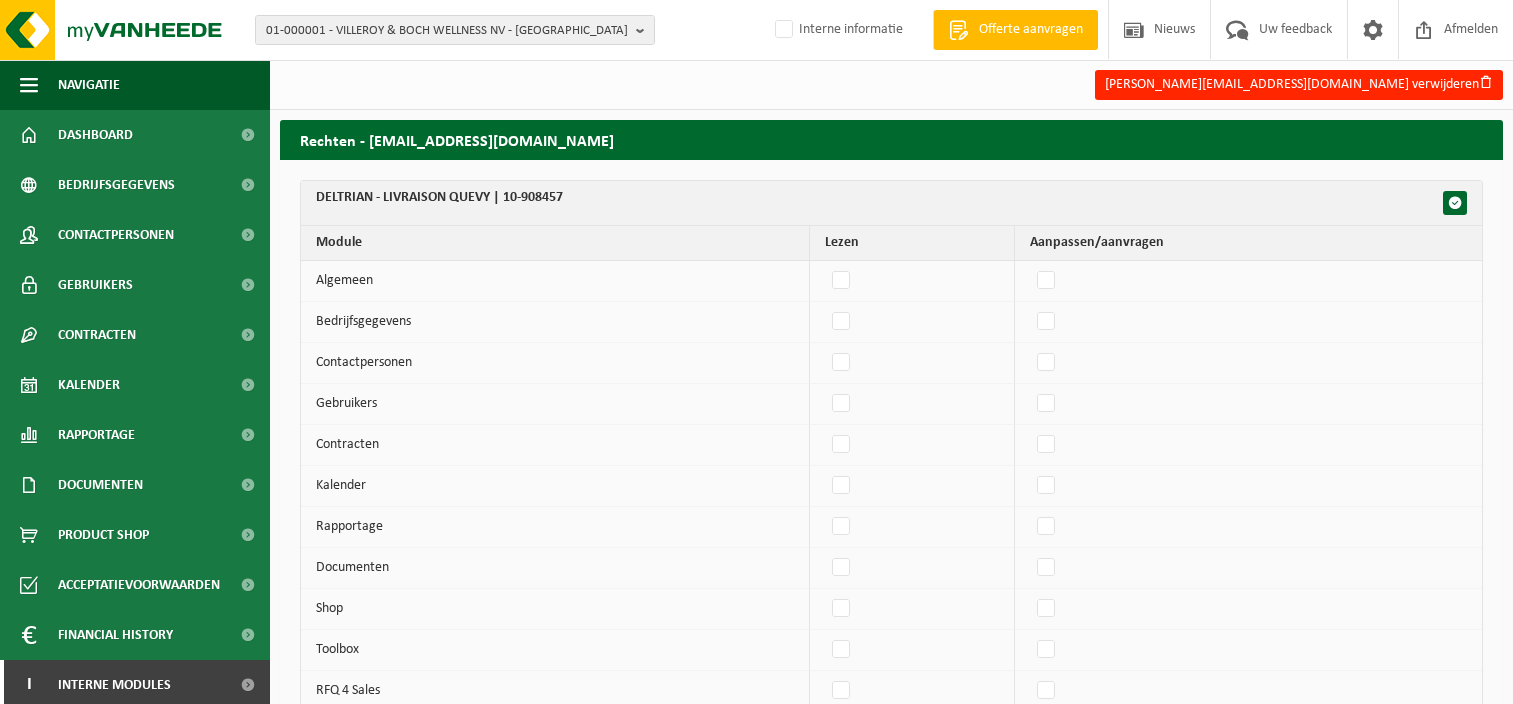 scroll, scrollTop: 0, scrollLeft: 0, axis: both 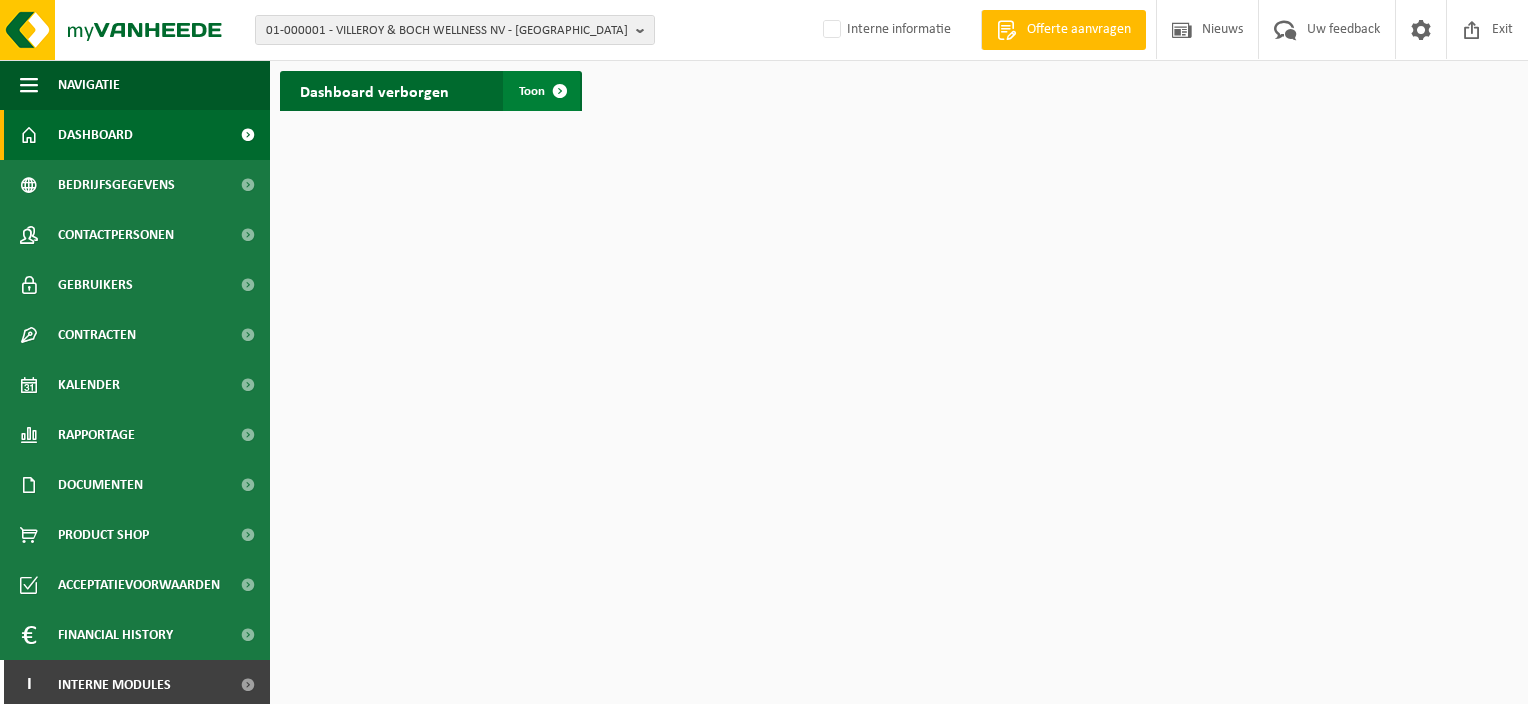 click at bounding box center [560, 91] 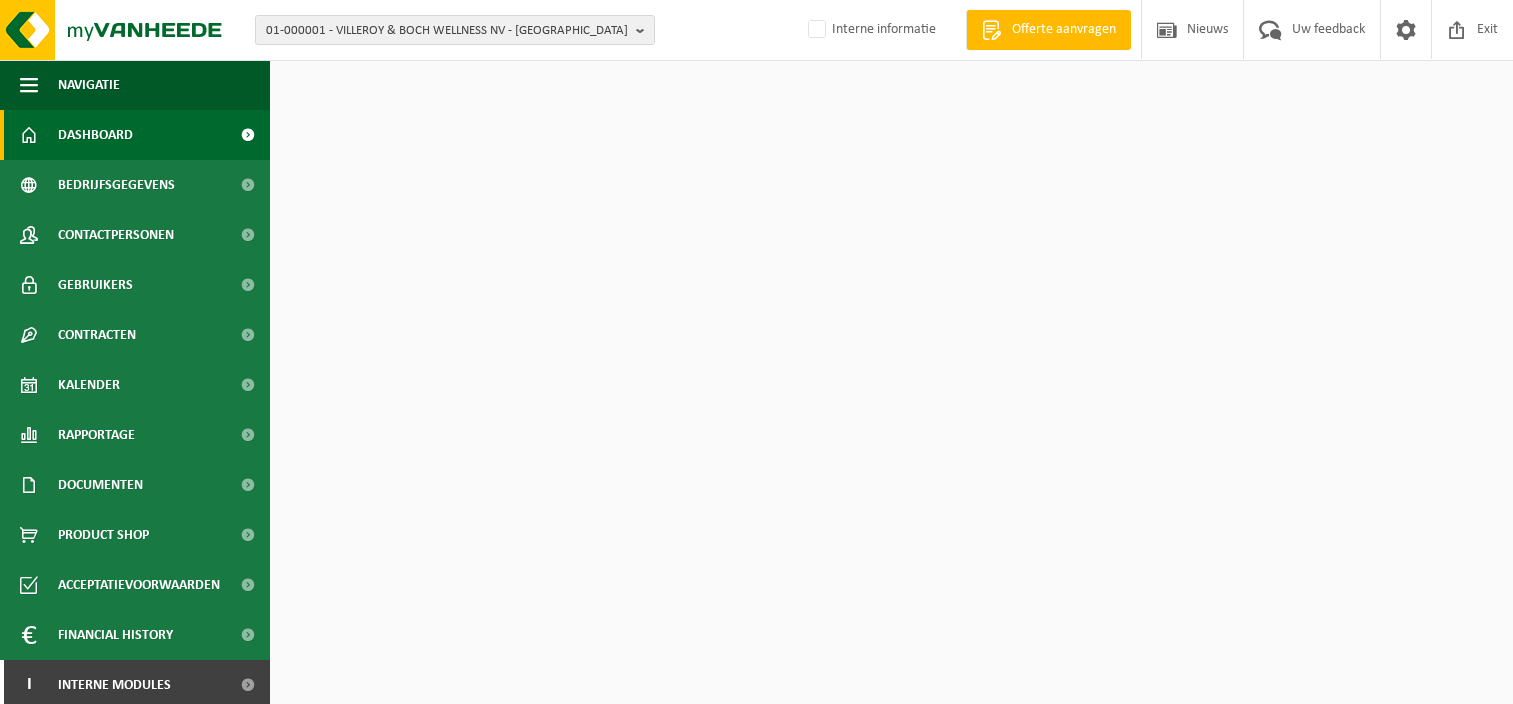 scroll, scrollTop: 0, scrollLeft: 0, axis: both 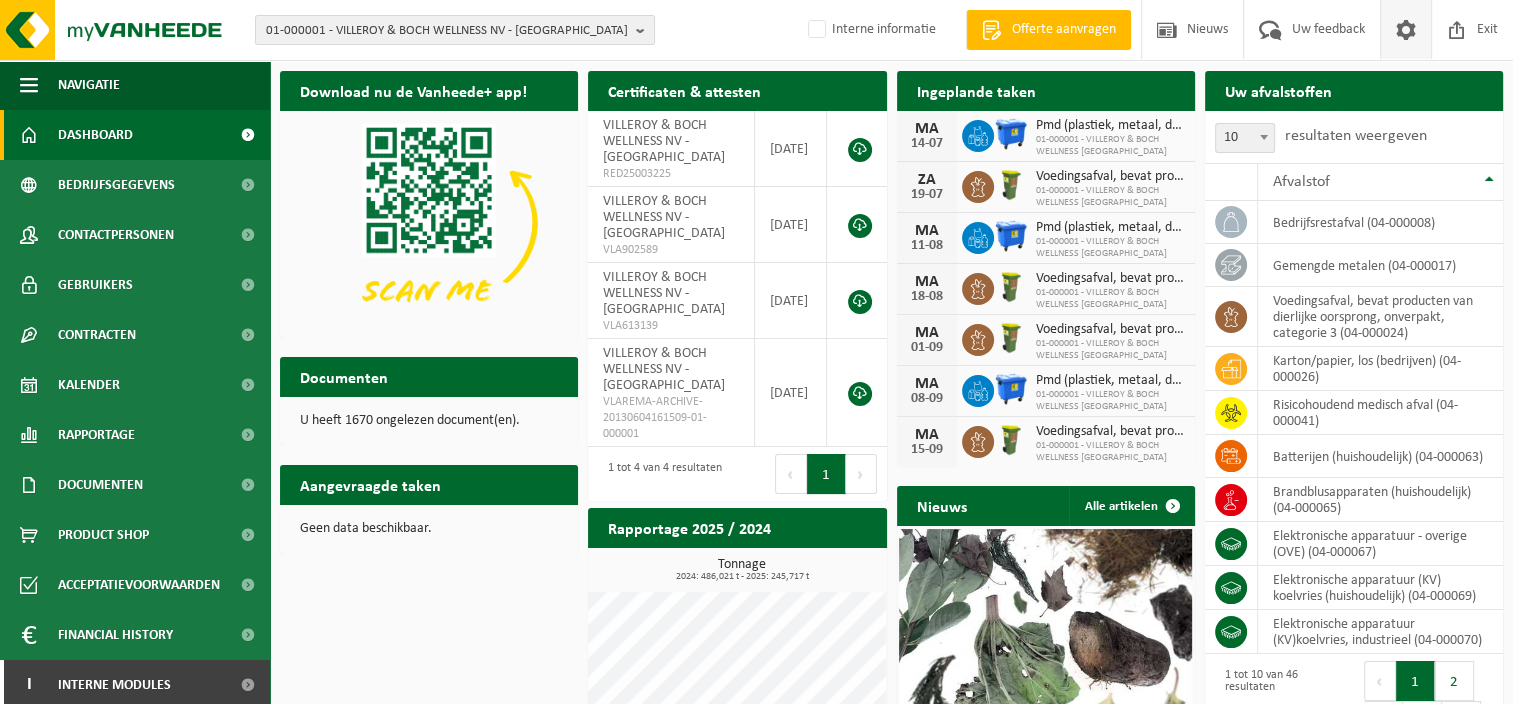 click at bounding box center [1406, 29] 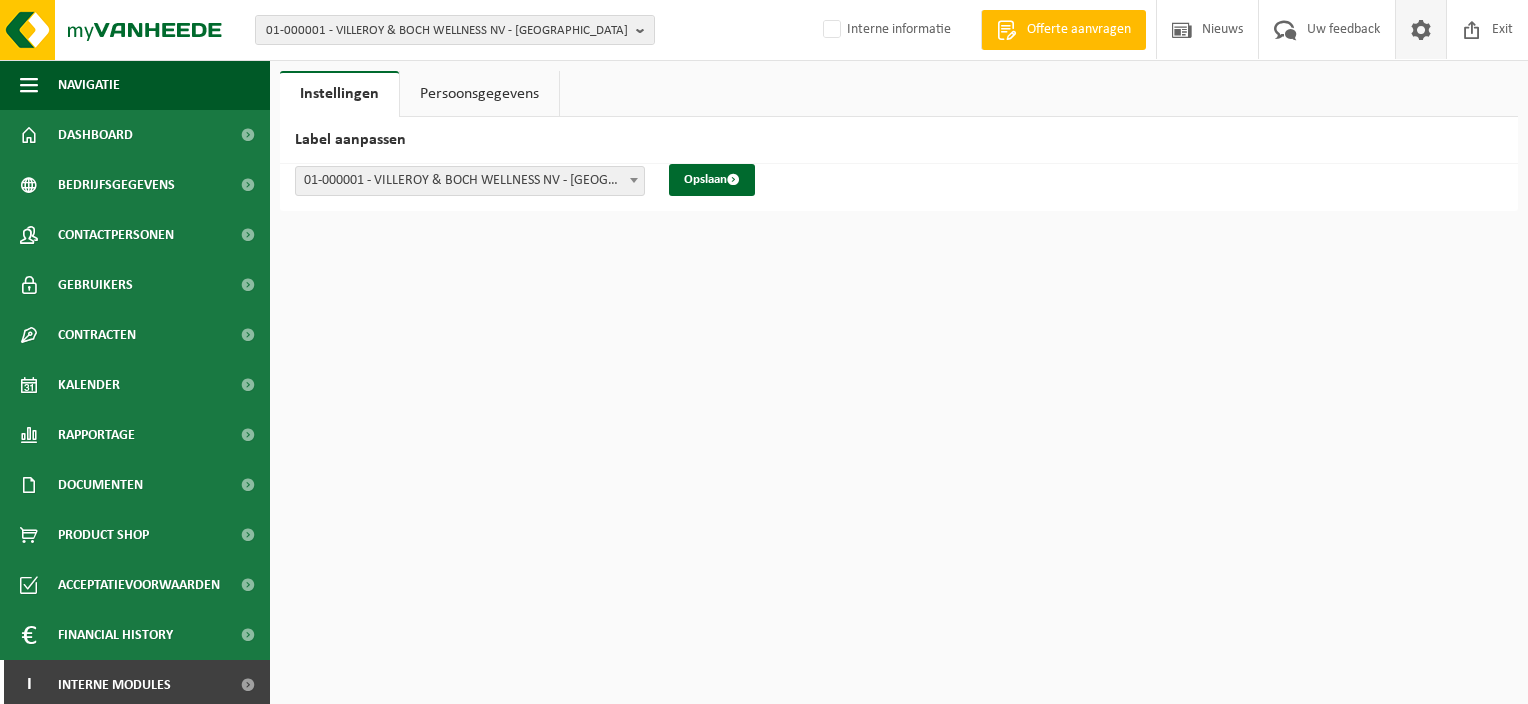 scroll, scrollTop: 0, scrollLeft: 0, axis: both 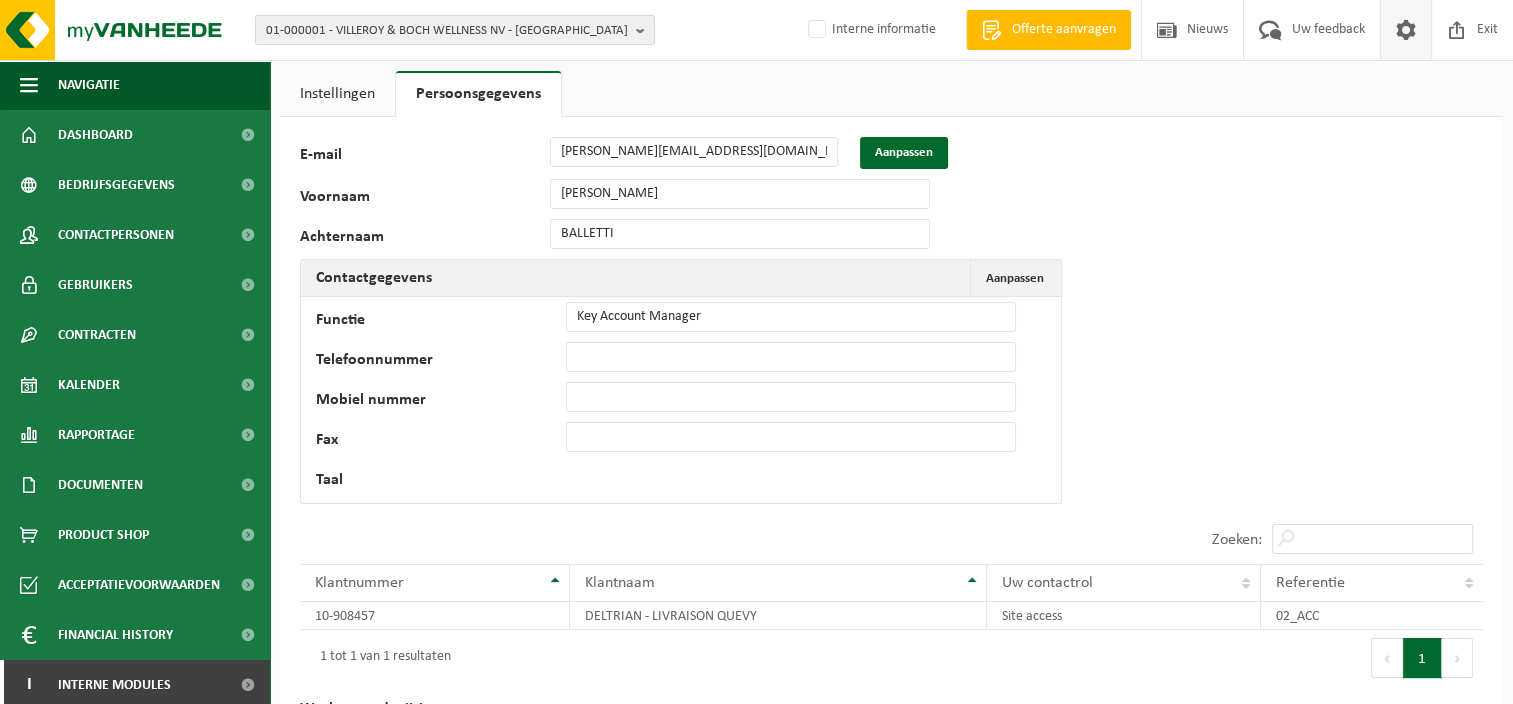click on "Instellingen" at bounding box center (337, 94) 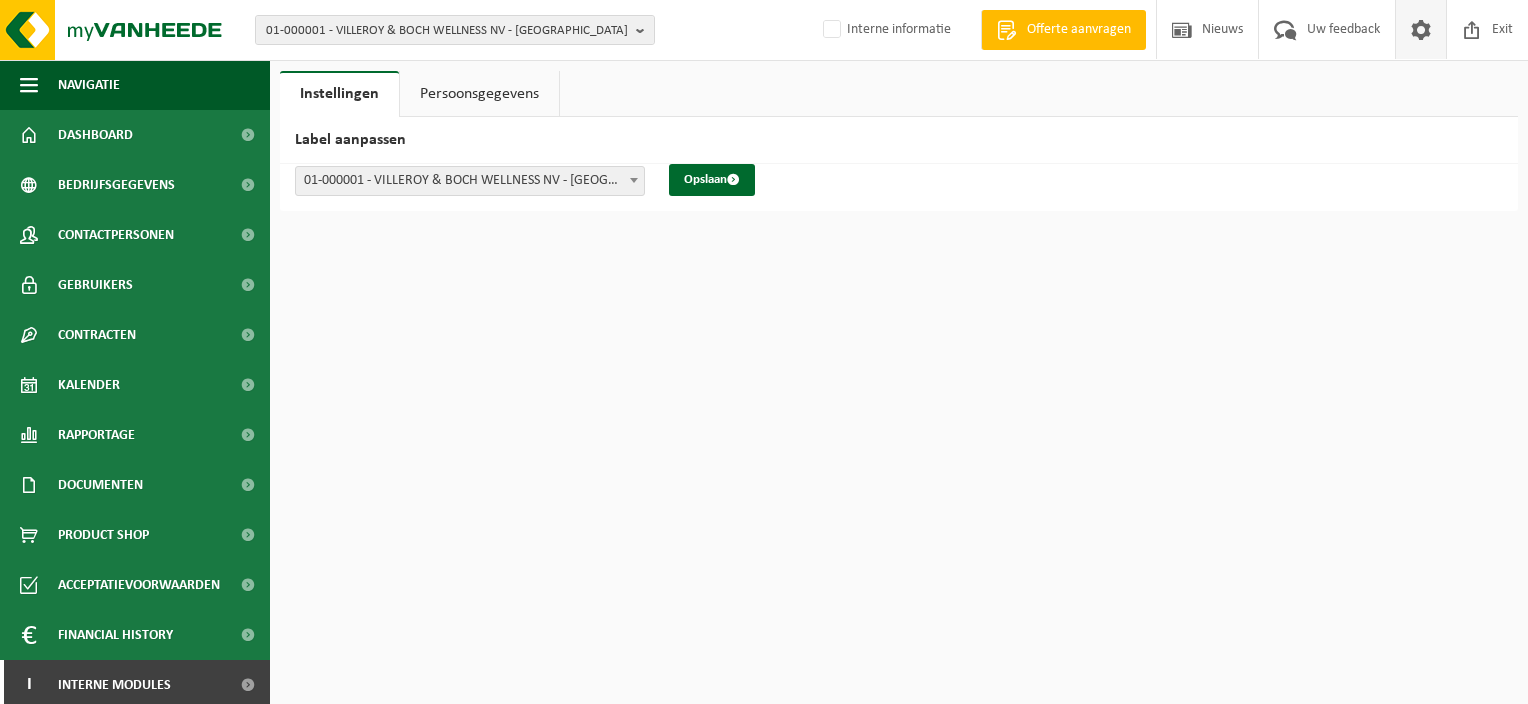 click on "01-000001 - VILLEROY & BOCH WELLNESS NV - ROESELARE                           01-000001 - VILLEROY & BOCH WELLNESS NV - ROESELARE                                         Interne informatie      U doet zich voor als  EMMANUELLA BALLETTI         Offerte aanvragen         Nieuws         Uw feedback               Exit                     Navigatie                 Offerte aanvragen         Nieuws         Uw feedback               Exit                 Dashboard               Bedrijfsgegevens               Contactpersonen               Gebruikers               Contracten               Actieve contracten             Historiek contracten                 Kalender               Rapportage               In grafiekvorm             In lijstvorm                 Documenten               Facturen             Documenten                 Product Shop               Acceptatievoorwaarden               Financial History               In grafiekvorm             In lijstvorm               I   Interne modules" at bounding box center (764, 352) 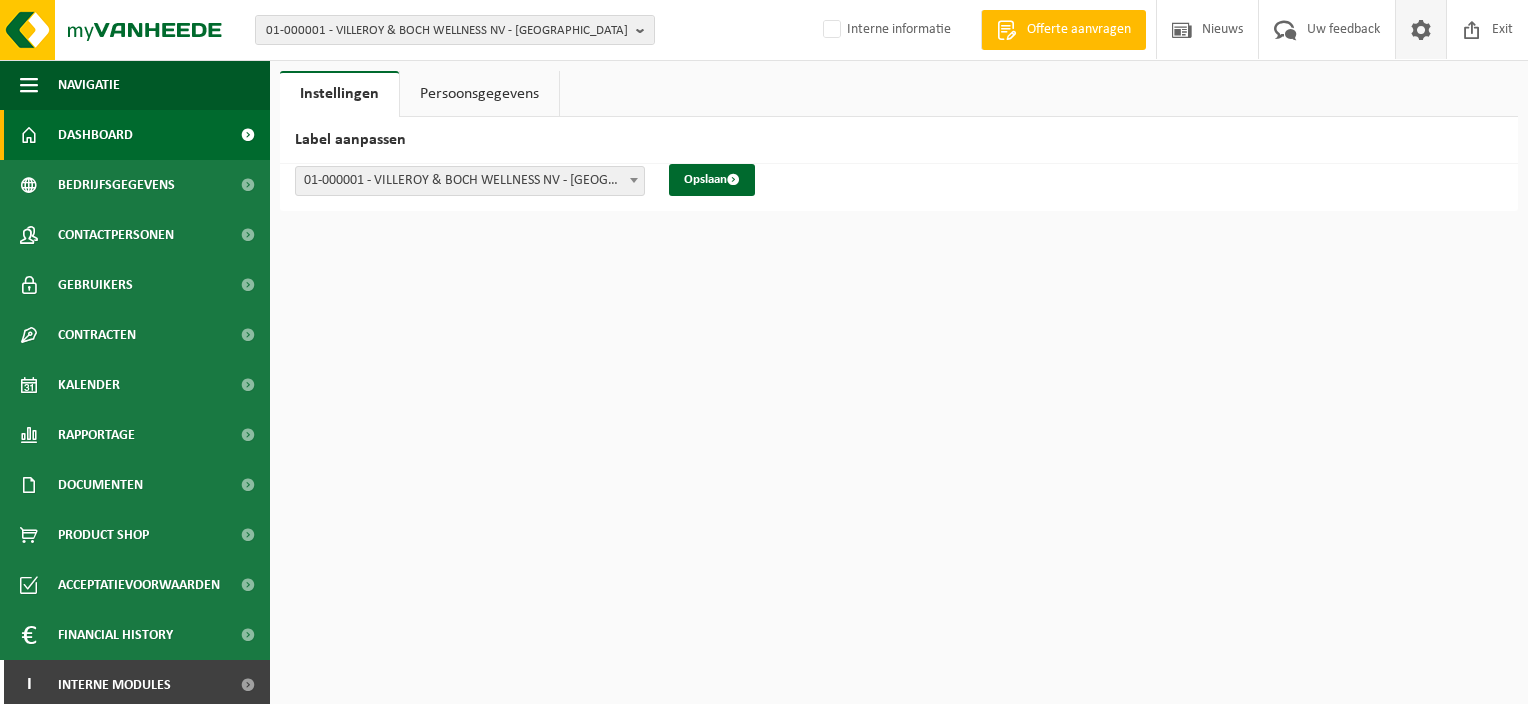 click on "Dashboard" at bounding box center (95, 135) 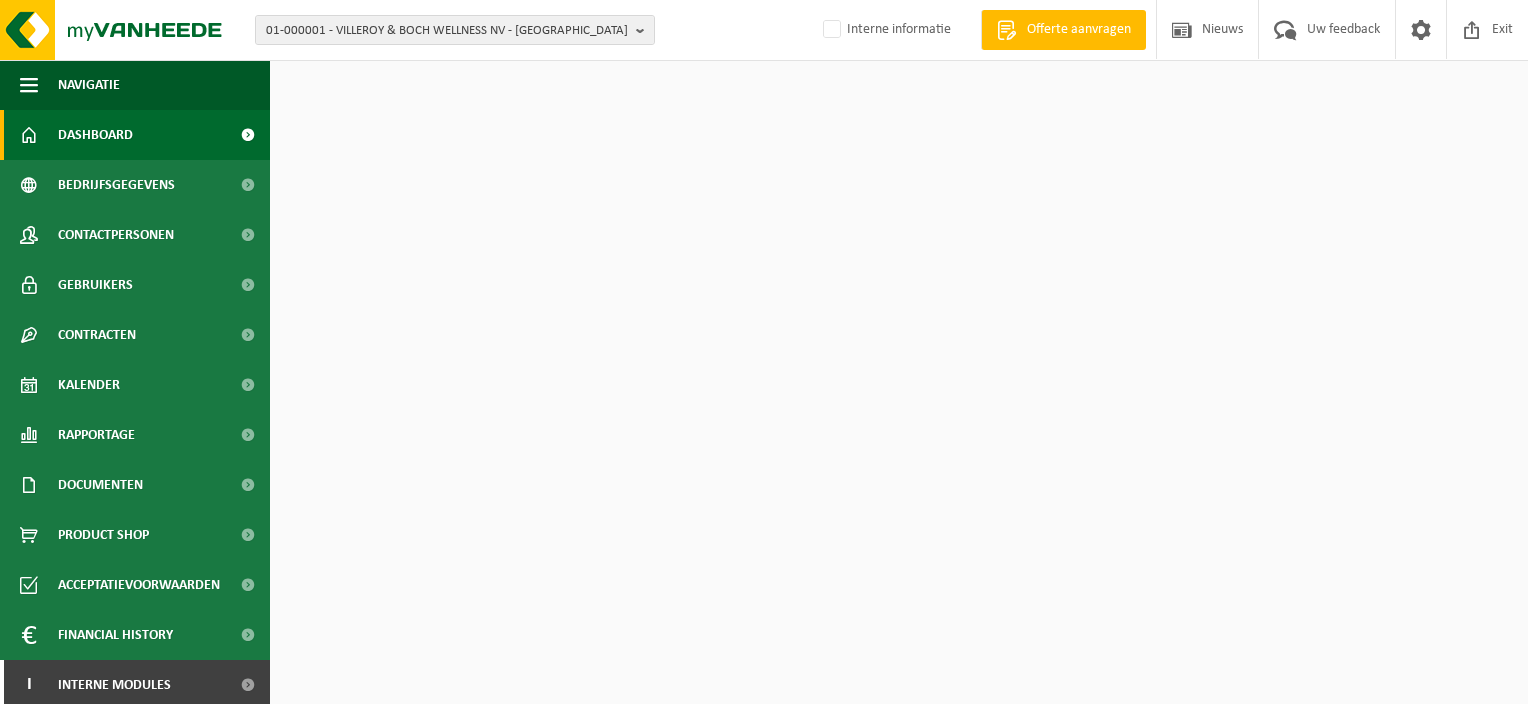 scroll, scrollTop: 0, scrollLeft: 0, axis: both 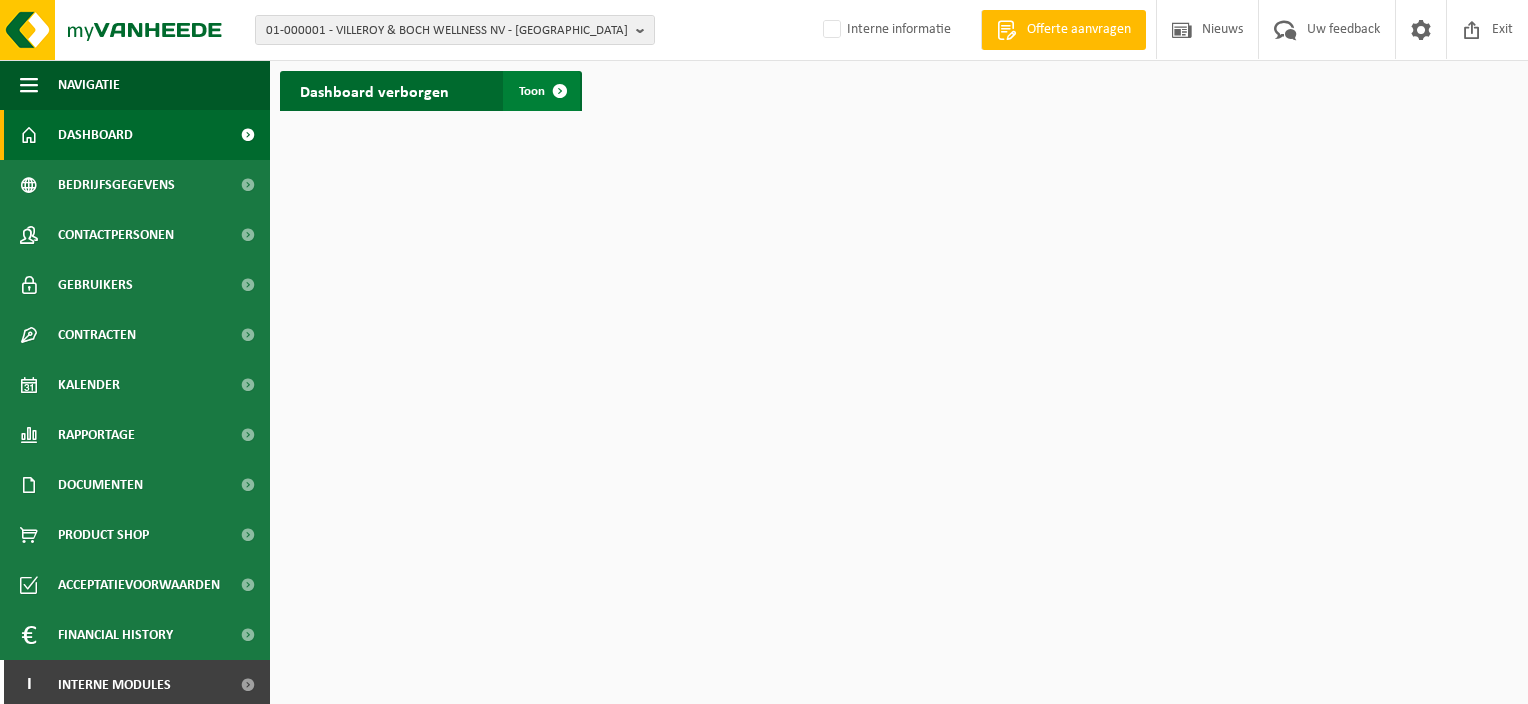 click at bounding box center [560, 91] 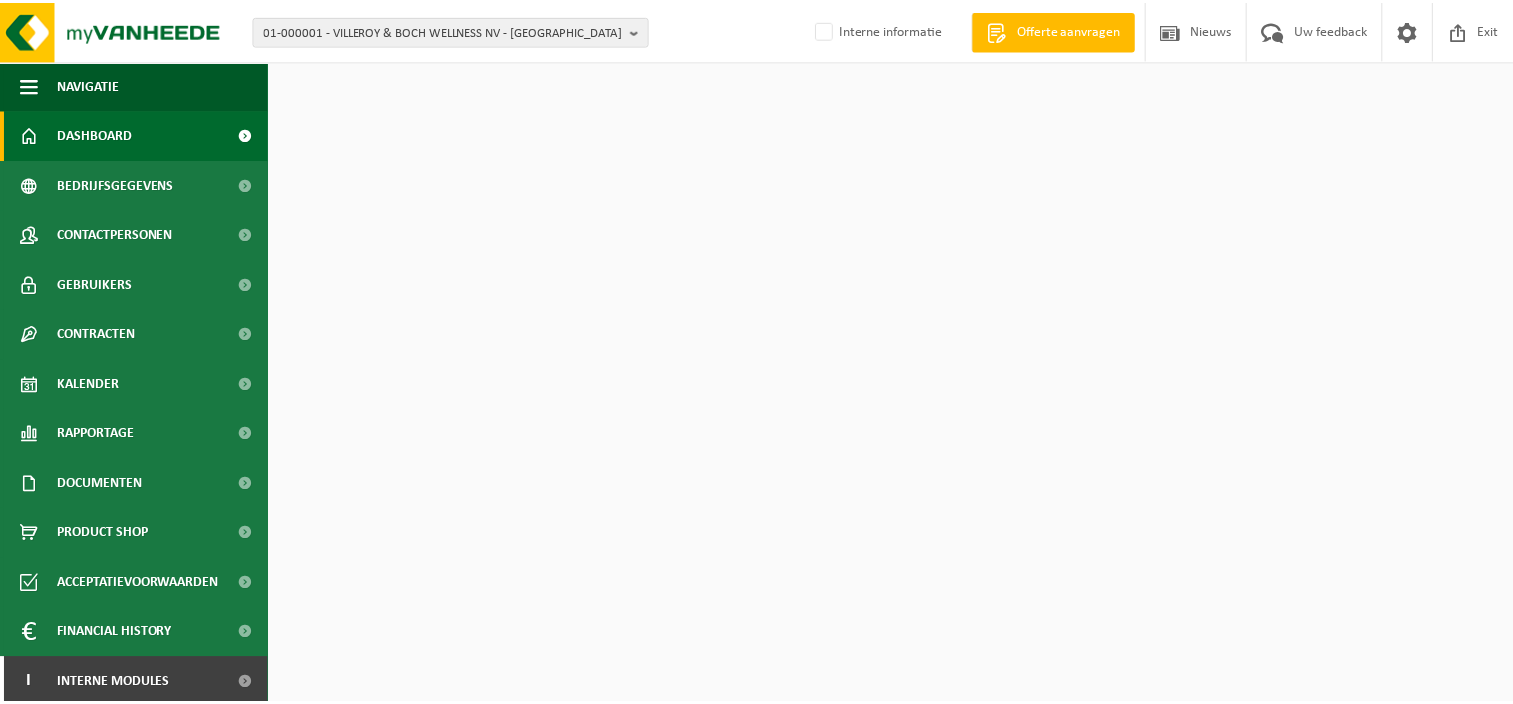 scroll, scrollTop: 0, scrollLeft: 0, axis: both 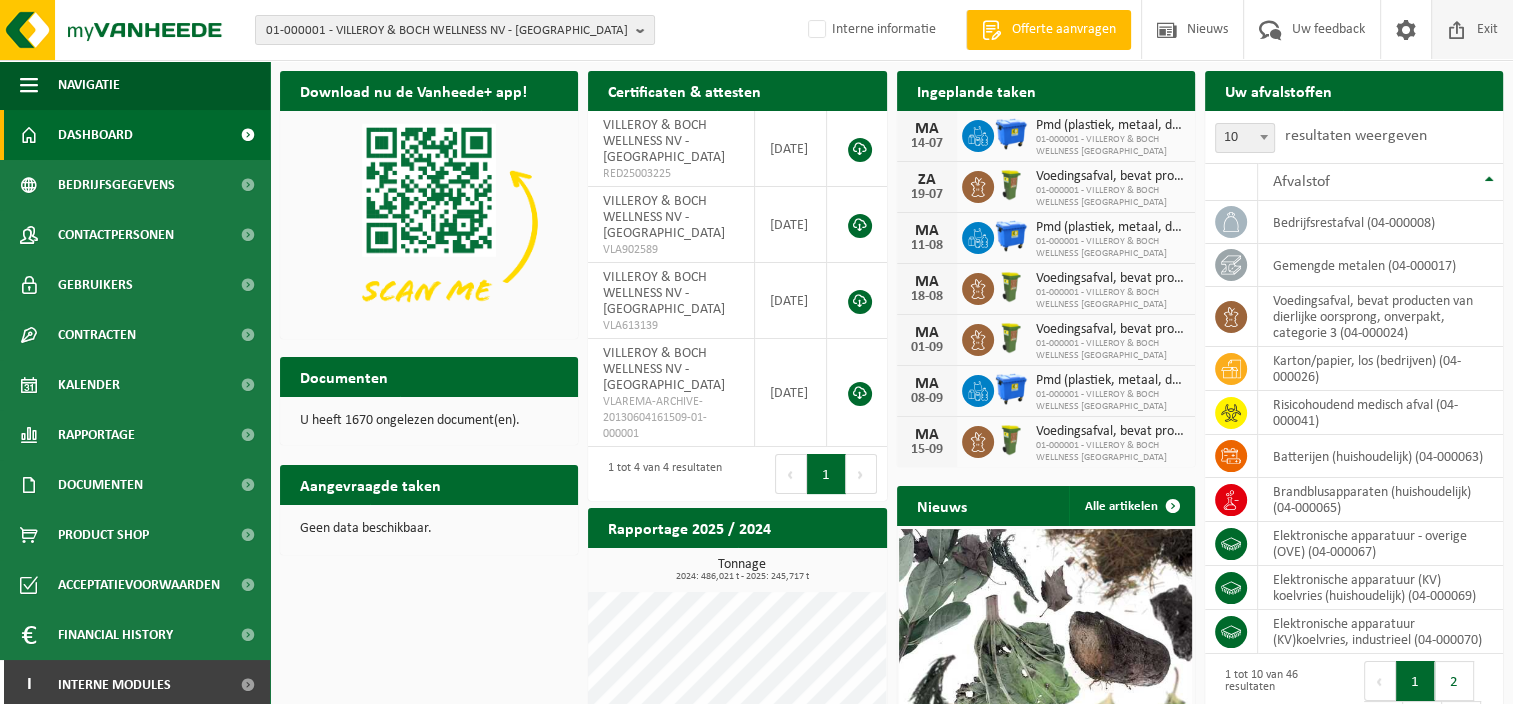click at bounding box center [1457, 29] 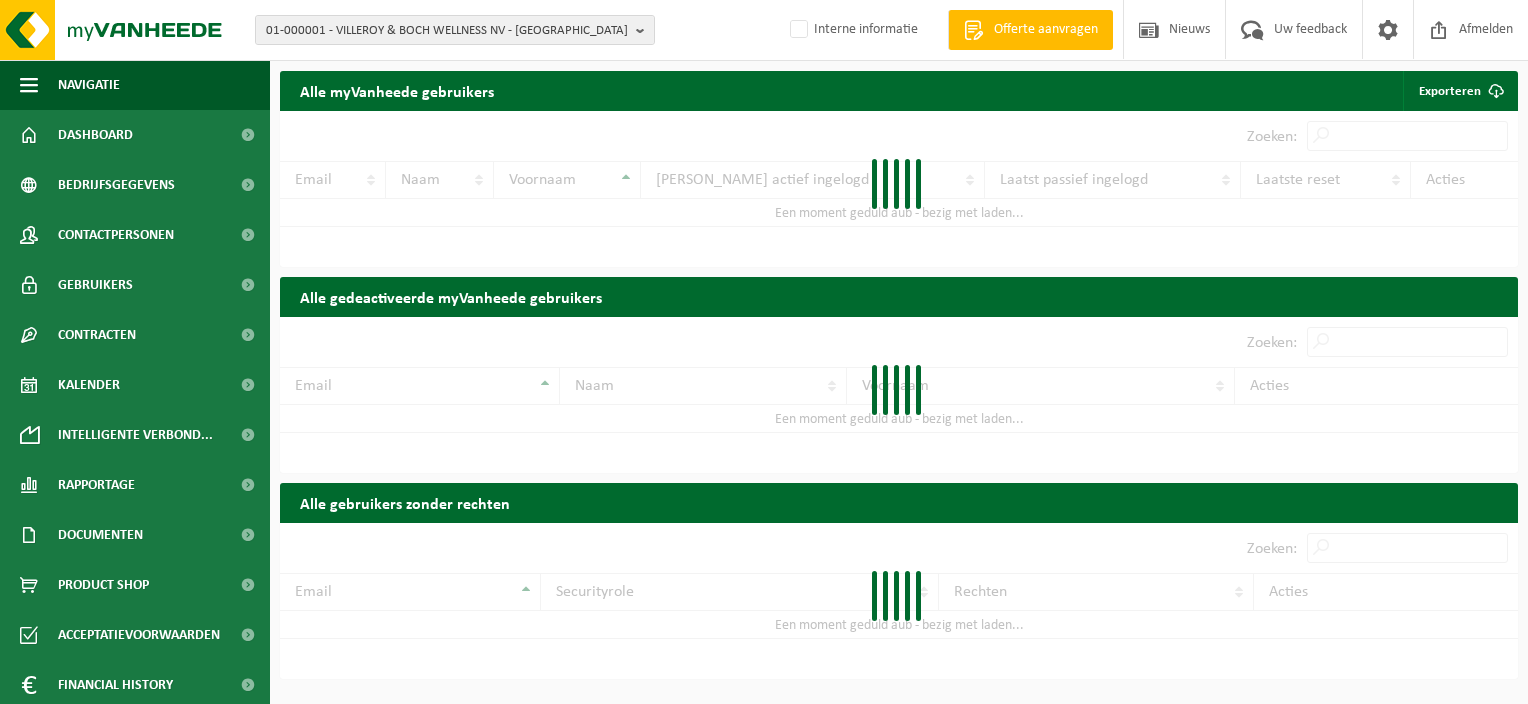 scroll, scrollTop: 0, scrollLeft: 0, axis: both 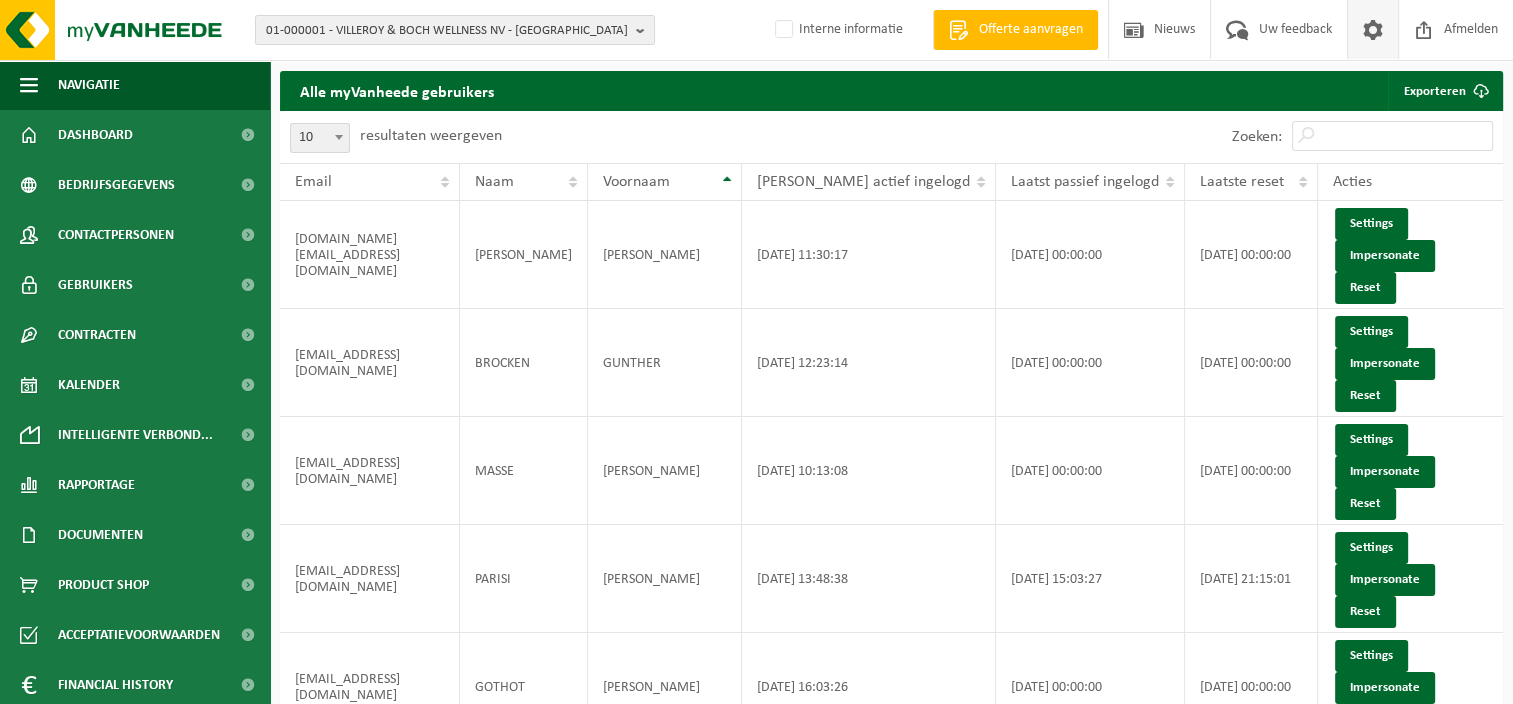 click at bounding box center [1373, 29] 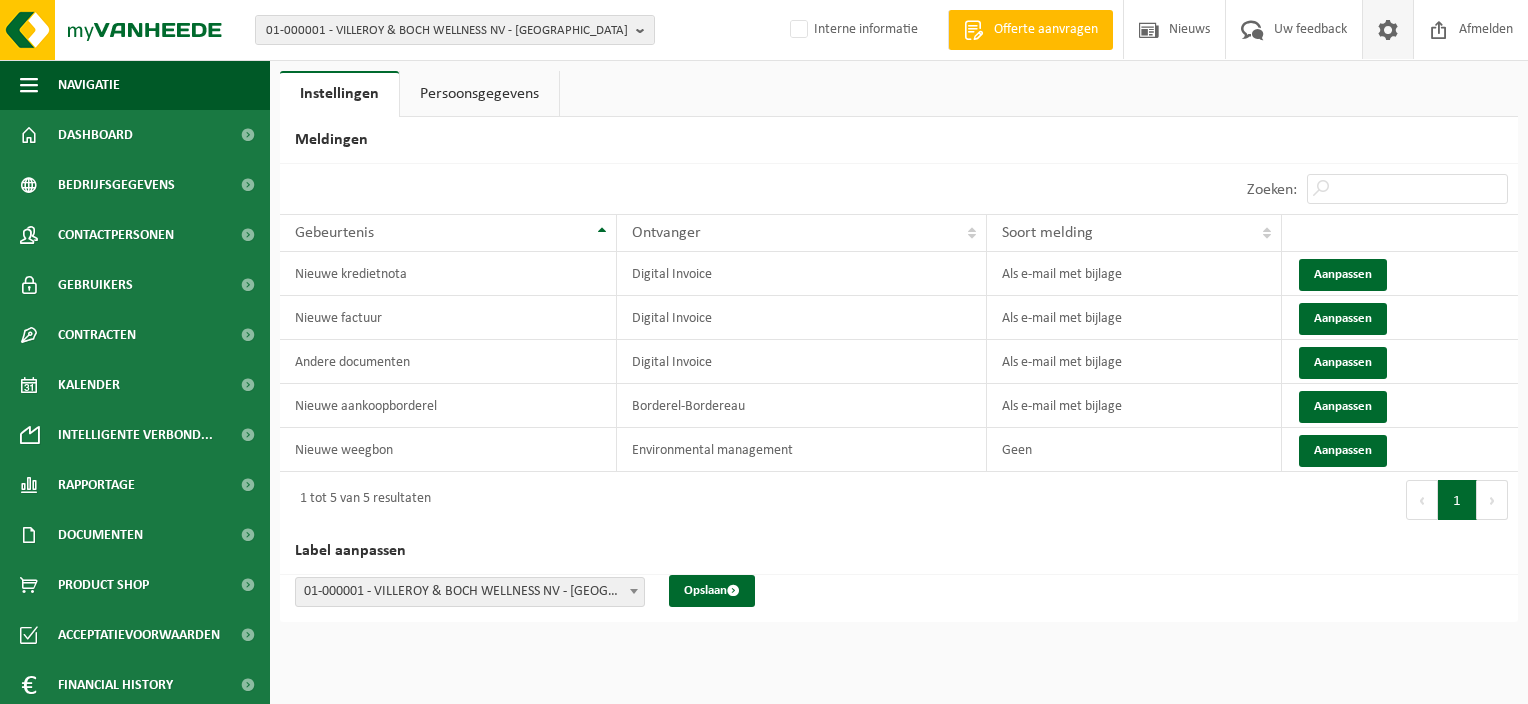 scroll, scrollTop: 0, scrollLeft: 0, axis: both 